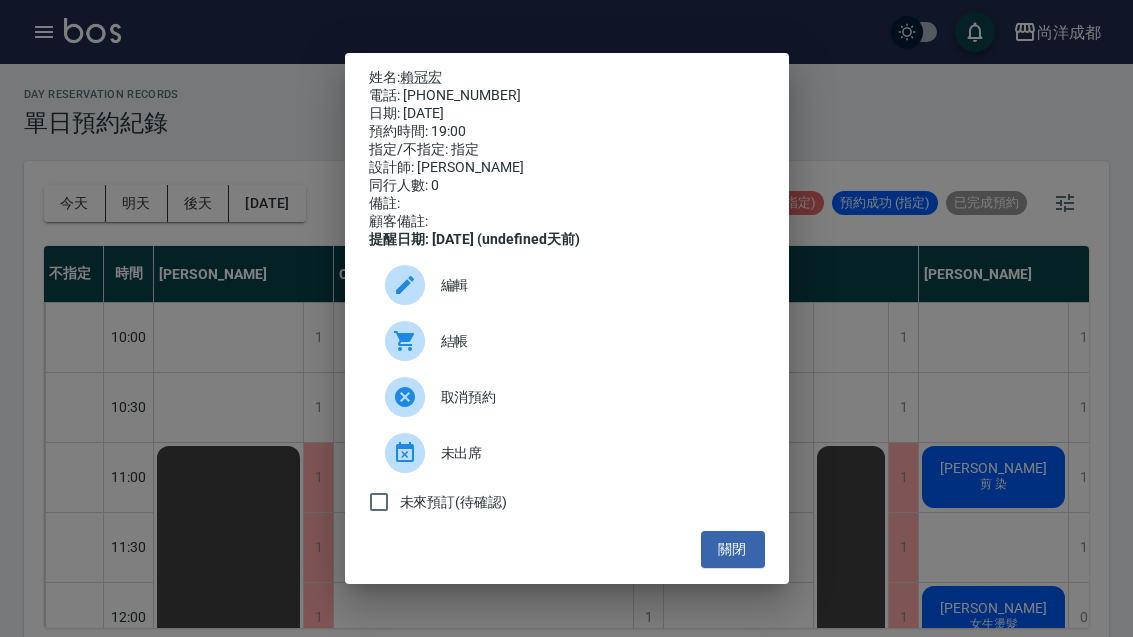scroll, scrollTop: 282, scrollLeft: 267, axis: both 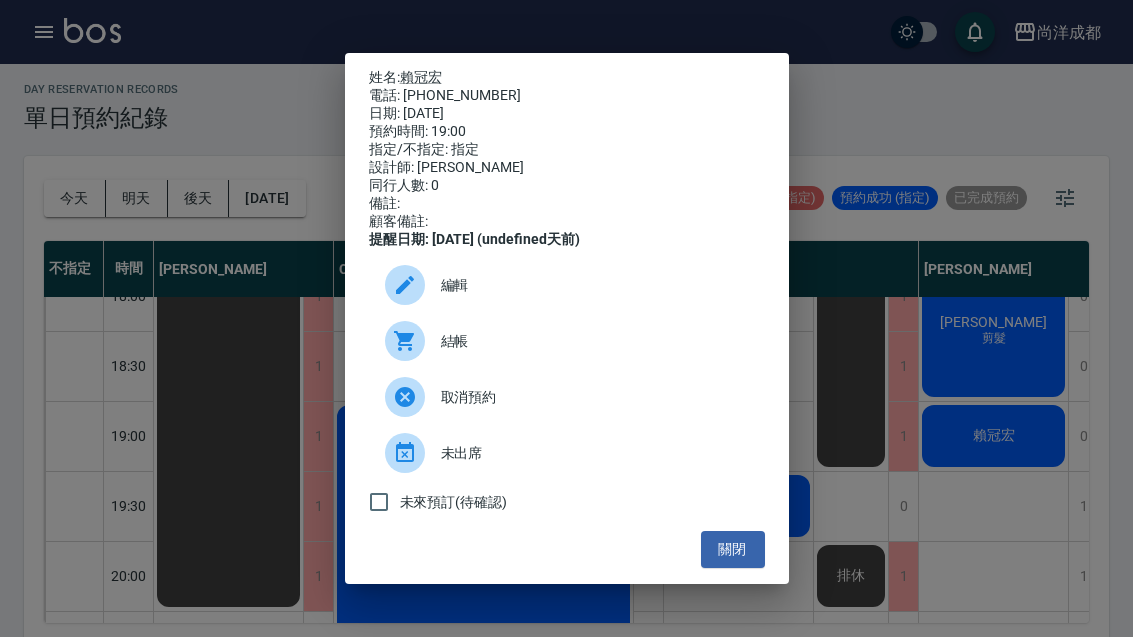 click on "關閉" at bounding box center [733, 549] 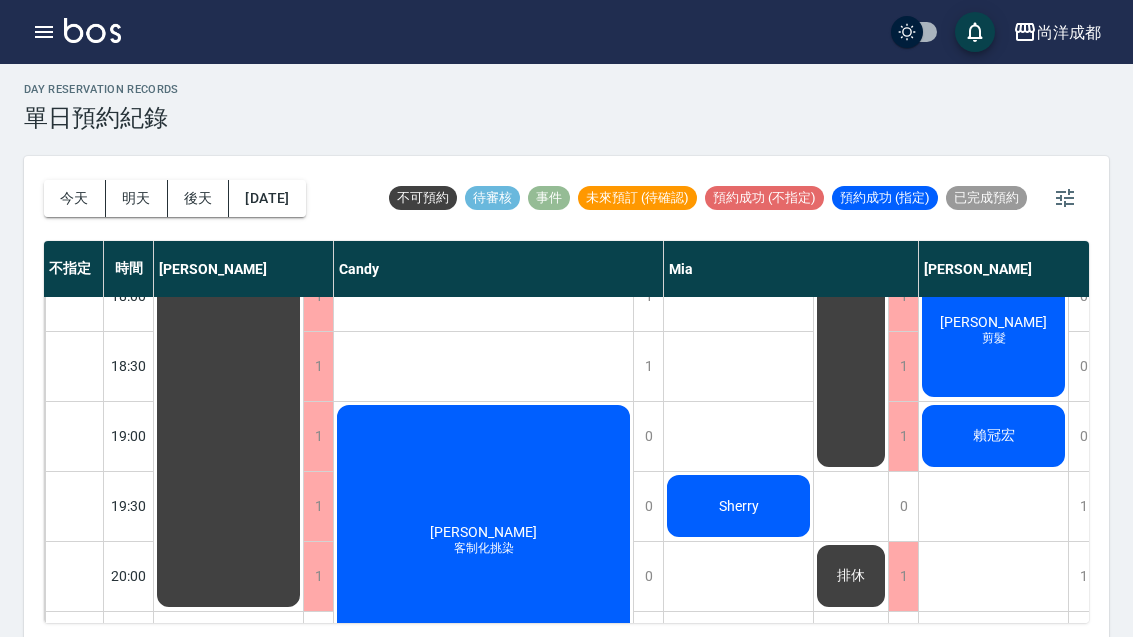 click on "今天 明天 後天 2025/07/15" at bounding box center (175, 198) 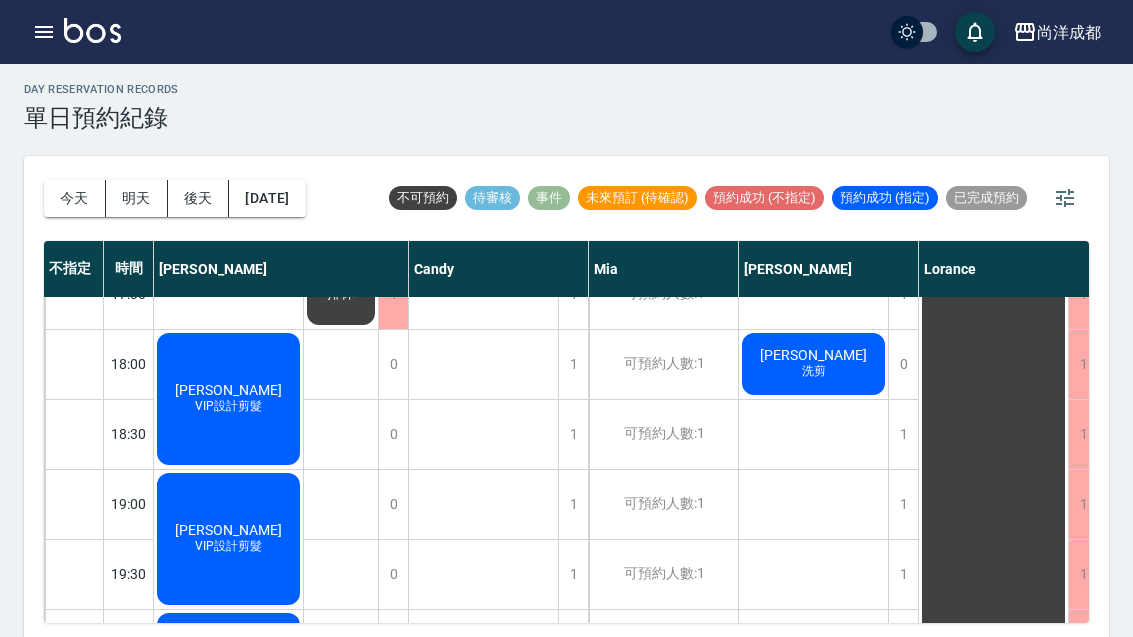 scroll, scrollTop: 1086, scrollLeft: 0, axis: vertical 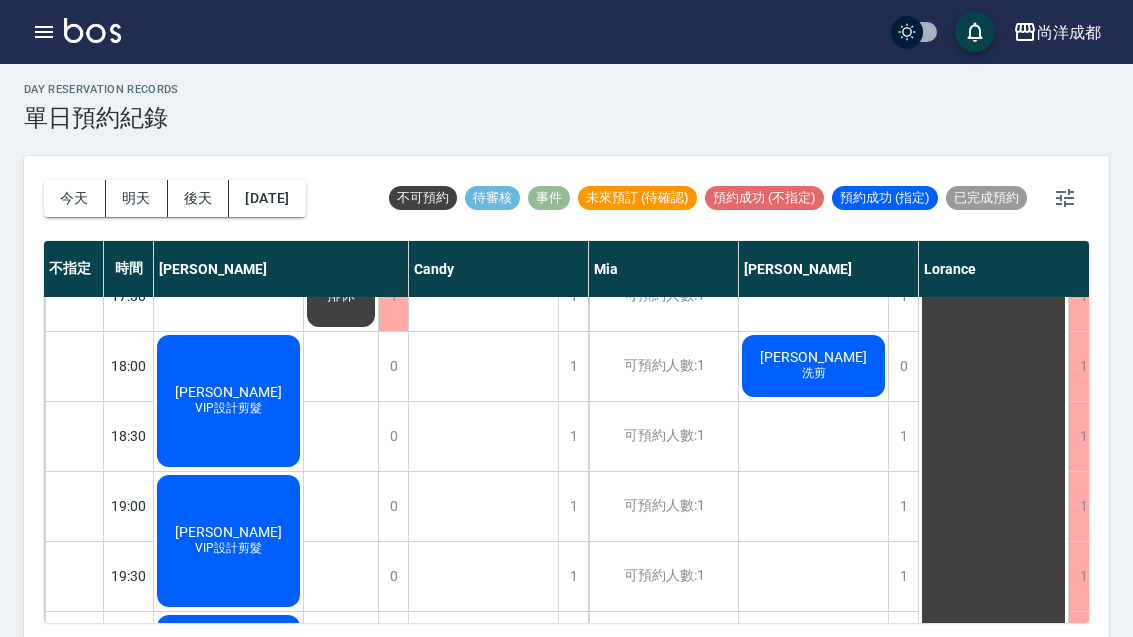 click on "[PERSON_NAME]" at bounding box center [228, -308] 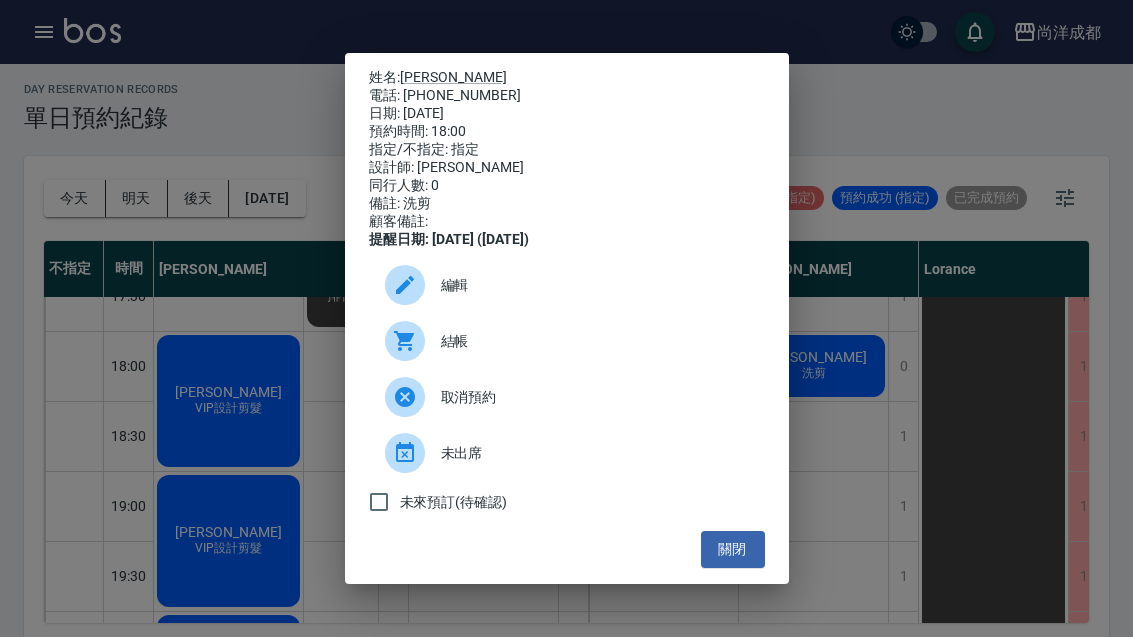 click on "編輯" at bounding box center [595, 285] 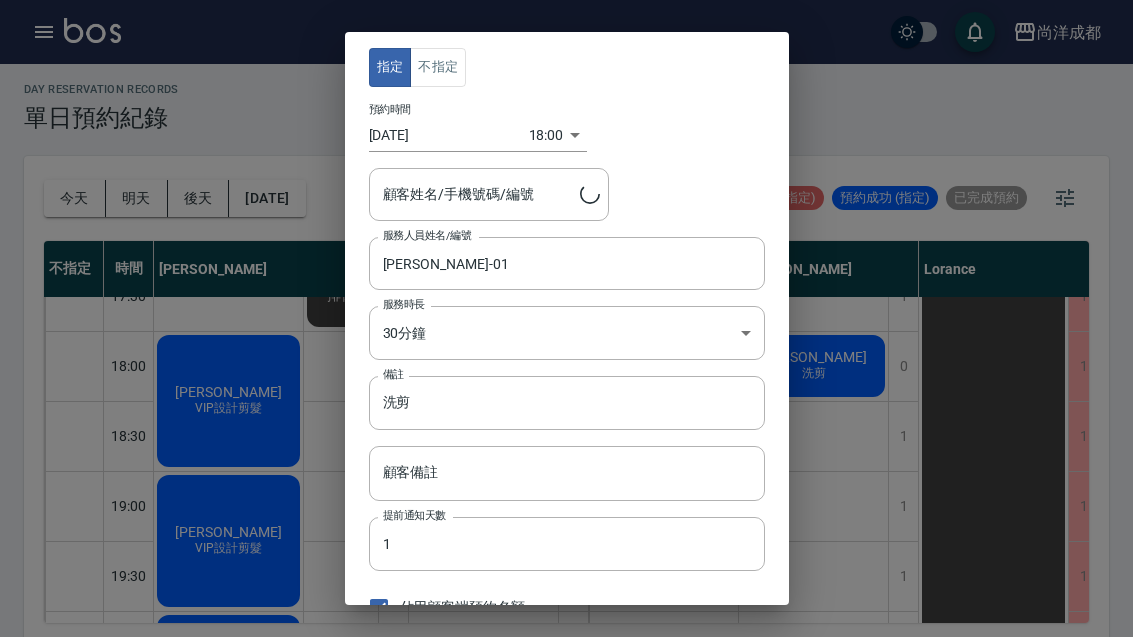 type on "廖庭毅/0987367209" 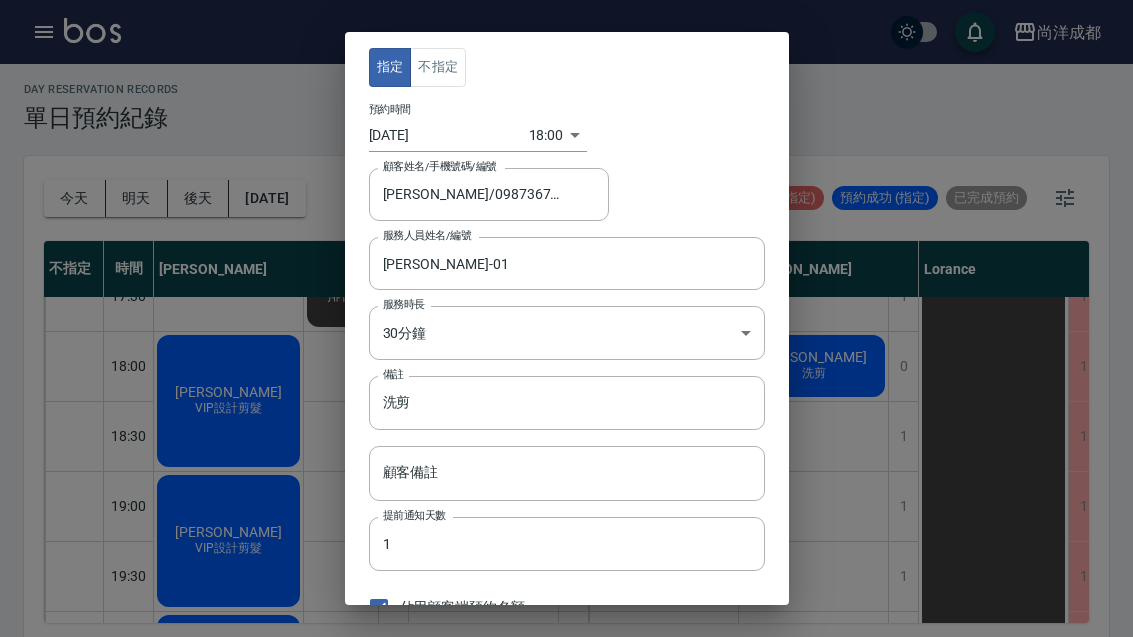 click on "尚洋成都 登出 櫃檯作業 打帳單 帳單列表 營業儀表板 高階收支登錄 材料自購登錄 每日結帳 排班表 預約管理 預約管理 單日預約紀錄 單週預約紀錄 報表及分析 報表目錄 店家區間累計表 店家日報表 互助日報表 互助月報表 營業統計分析表 設計師業績表 設計師日報表 設計師業績分析表 設計師業績月報表 設計師排行榜 商品消耗明細 單一服務項目查詢 每日非現金明細 客戶管理 客戶列表 客資篩選匯出 卡券管理 入金管理 員工及薪資 員工列表 考勤排班總表 商品管理 商品列表 紅利點數設定 紅利點數紀錄 資料設定 服務項目設定 公司櫃檯 櫃檯 day Reservation records 單日預約紀錄 今天 明天 後天 2025/07/16 不可預約 待審核 事件 未來預訂 (待確認) 預約成功 (不指定) 預約成功 (指定) 已完成預約 不指定 時間 Lance Candy Mia Benny Lorance 10:00 10:30 11:00 11:30 12:00 12:30 13:00 13:30 14:00 1 1" at bounding box center (566, 319) 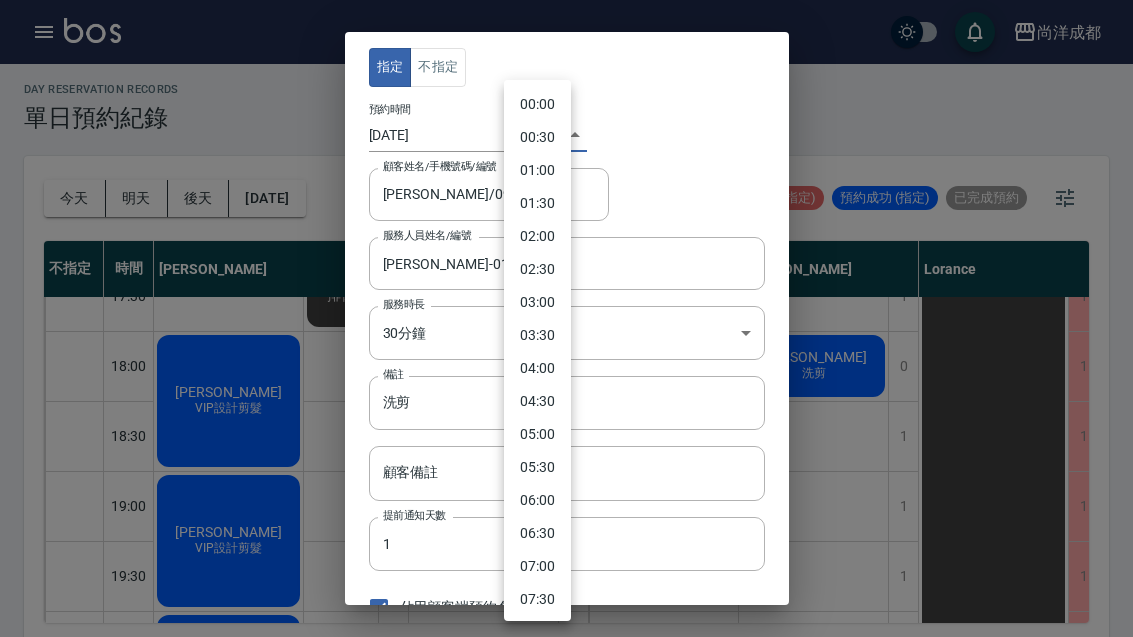 scroll, scrollTop: 910, scrollLeft: 0, axis: vertical 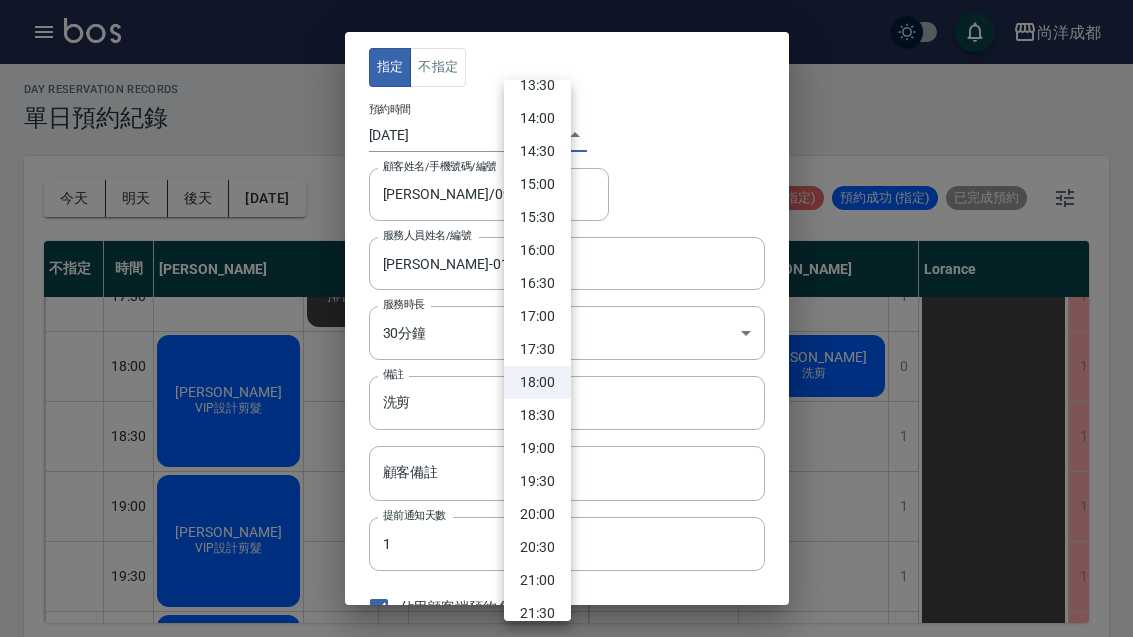 click on "19:00" at bounding box center (537, 448) 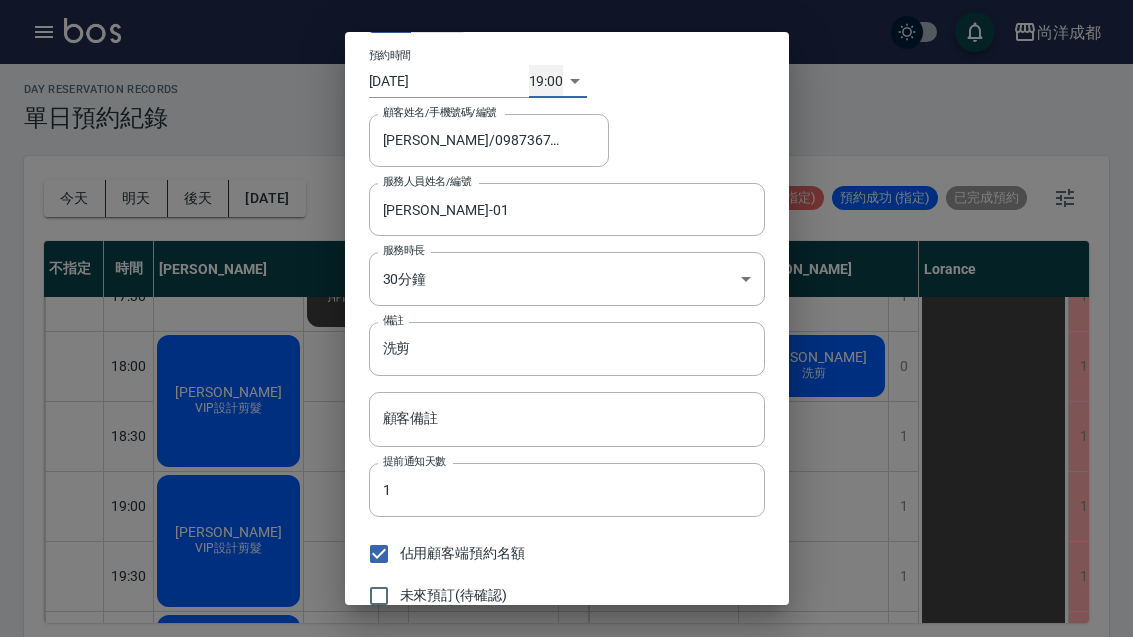 scroll, scrollTop: 53, scrollLeft: 0, axis: vertical 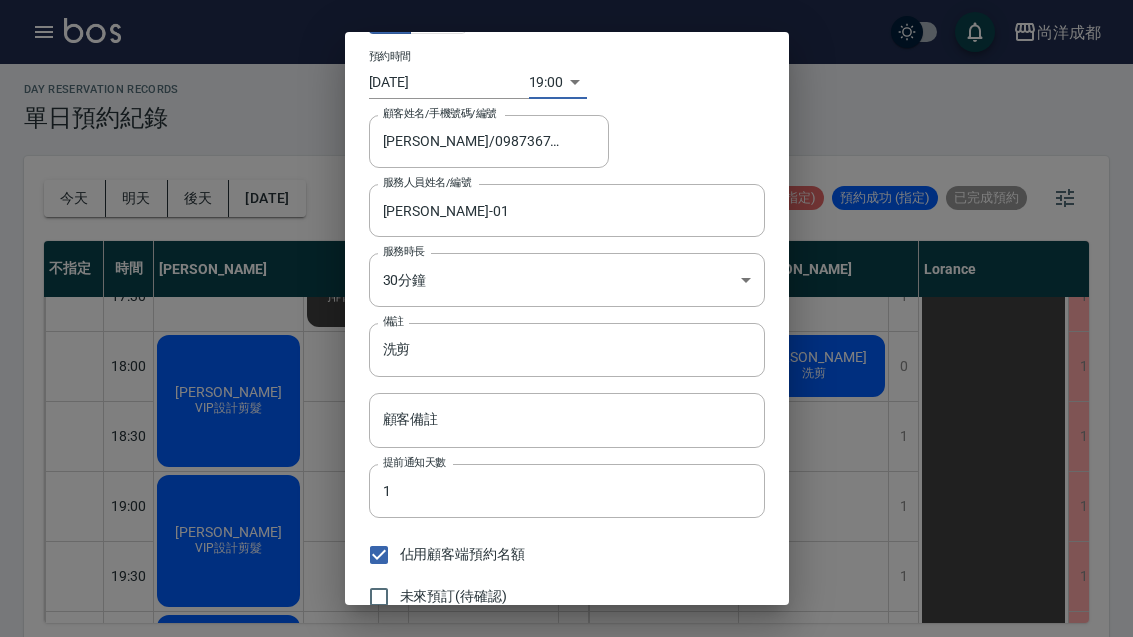 click on "儲存" at bounding box center (659, 636) 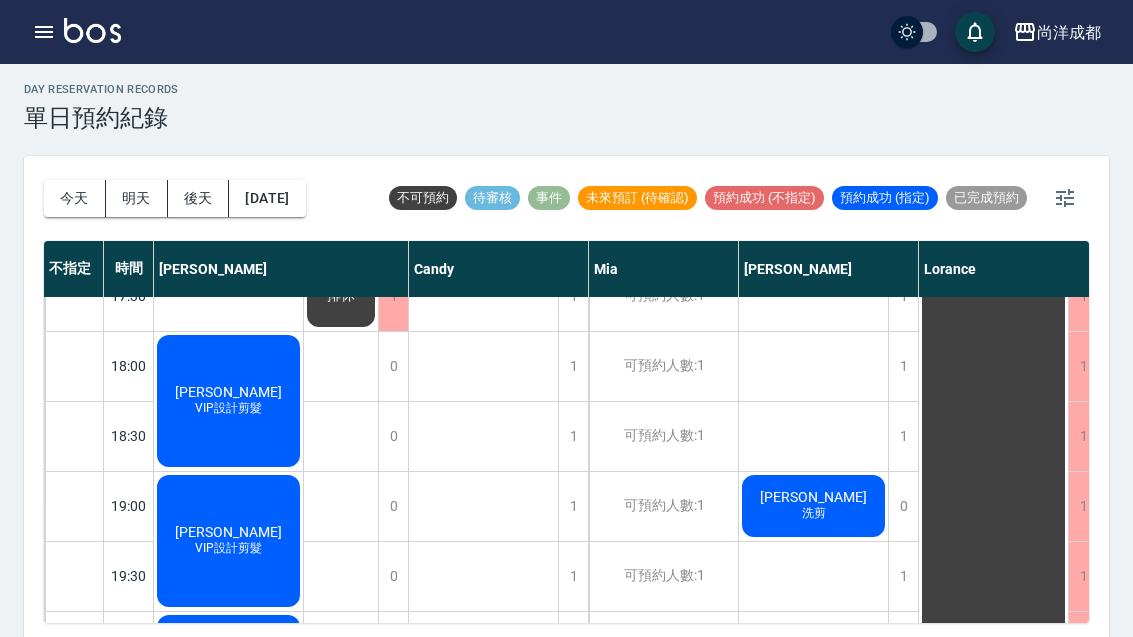 scroll, scrollTop: 697, scrollLeft: 0, axis: vertical 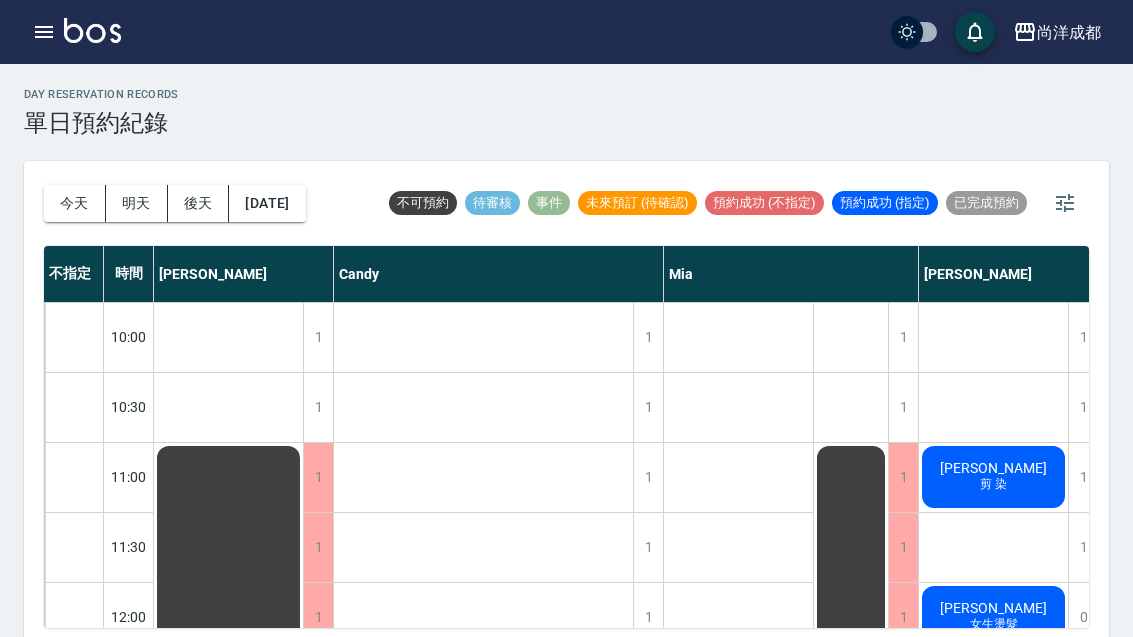 click on "[DATE]" at bounding box center (267, 203) 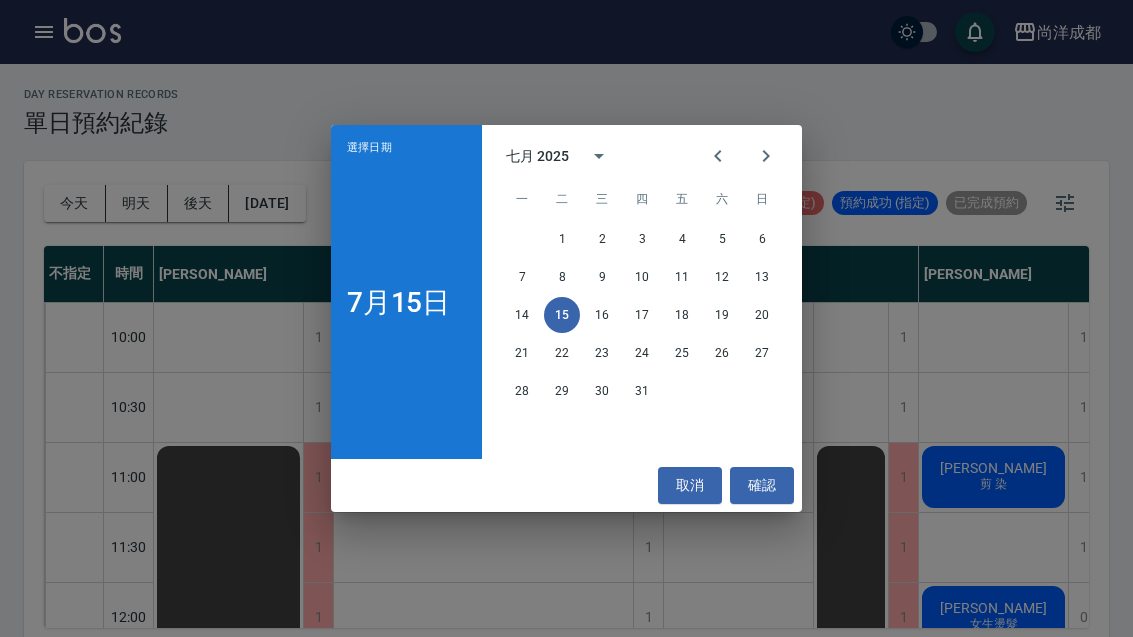 click on "18" at bounding box center [682, 315] 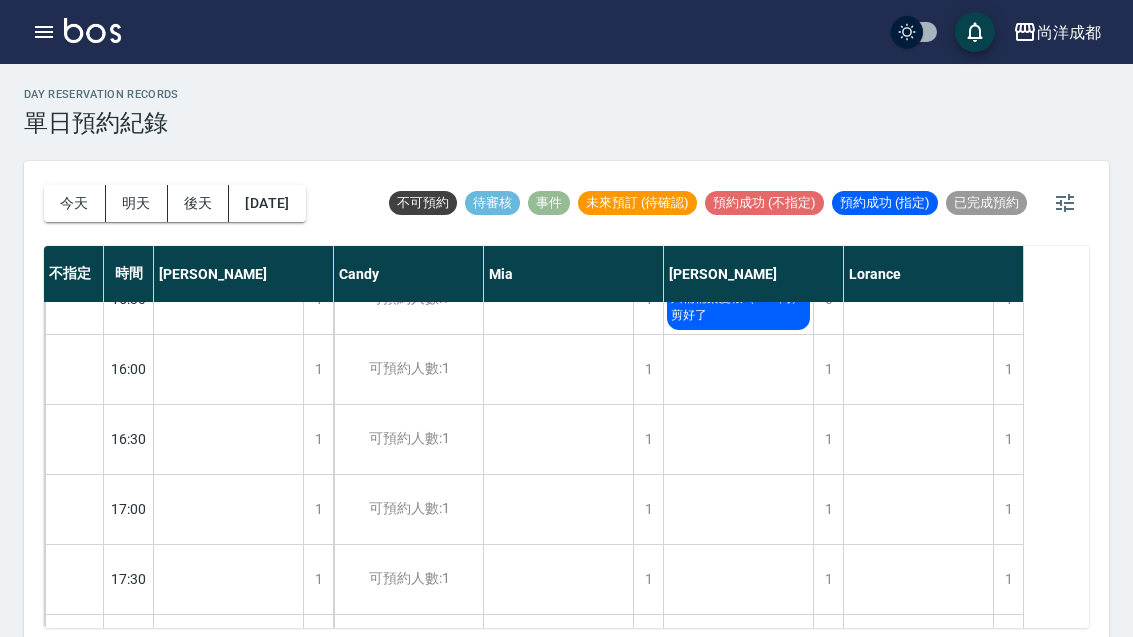 scroll, scrollTop: 799, scrollLeft: 0, axis: vertical 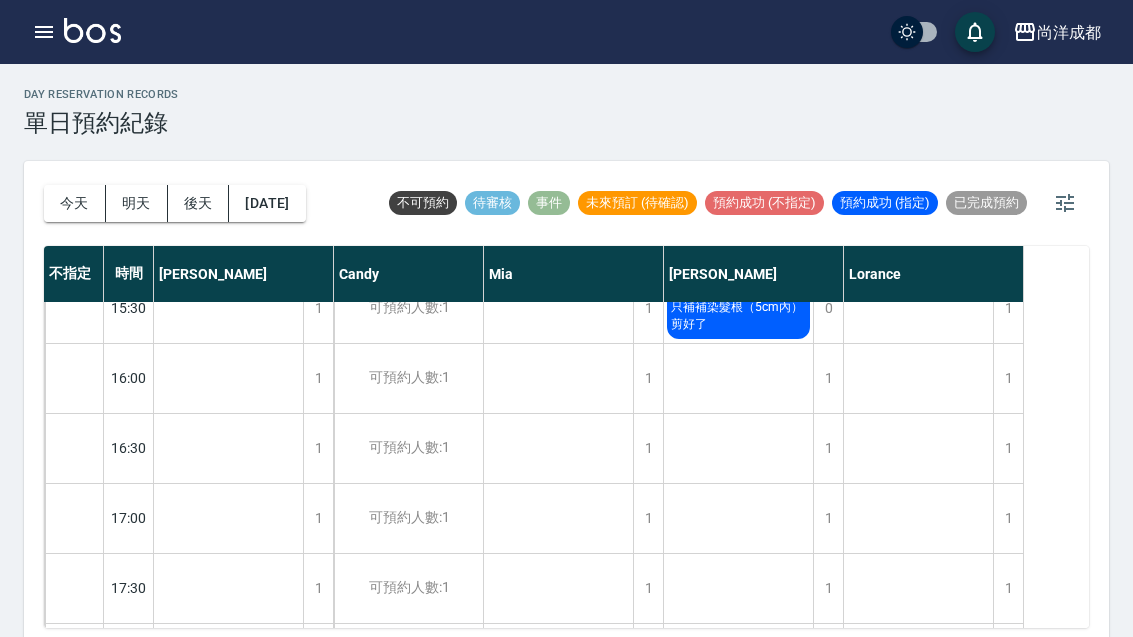 click on "1" at bounding box center (828, 448) 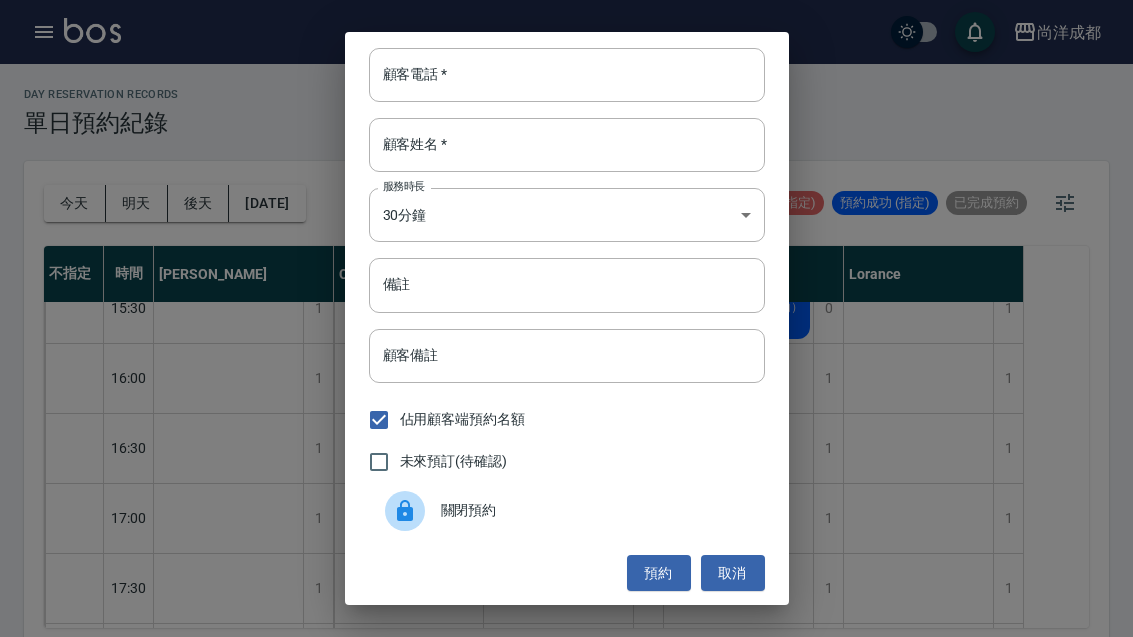 click on "顧客電話   *" at bounding box center [567, 75] 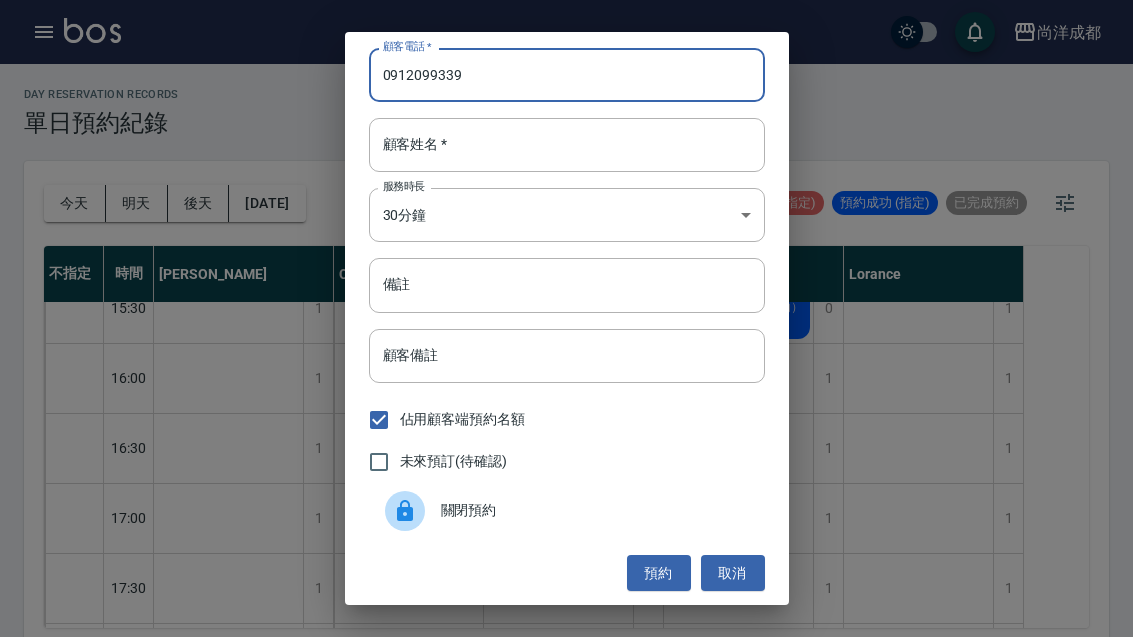 type on "0912099339" 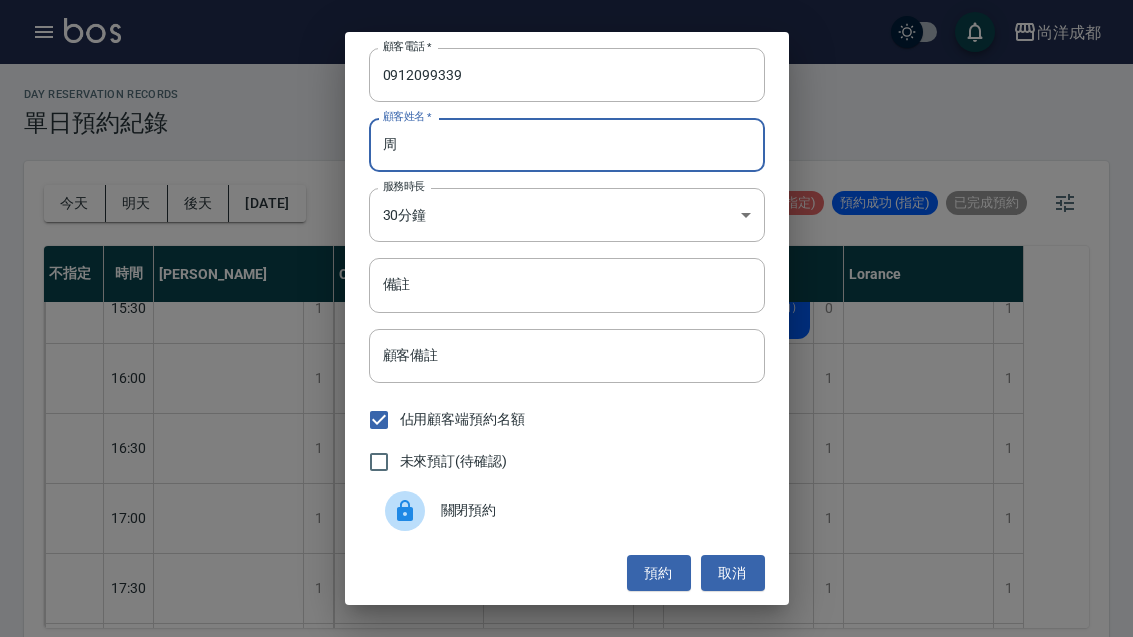 type on "周" 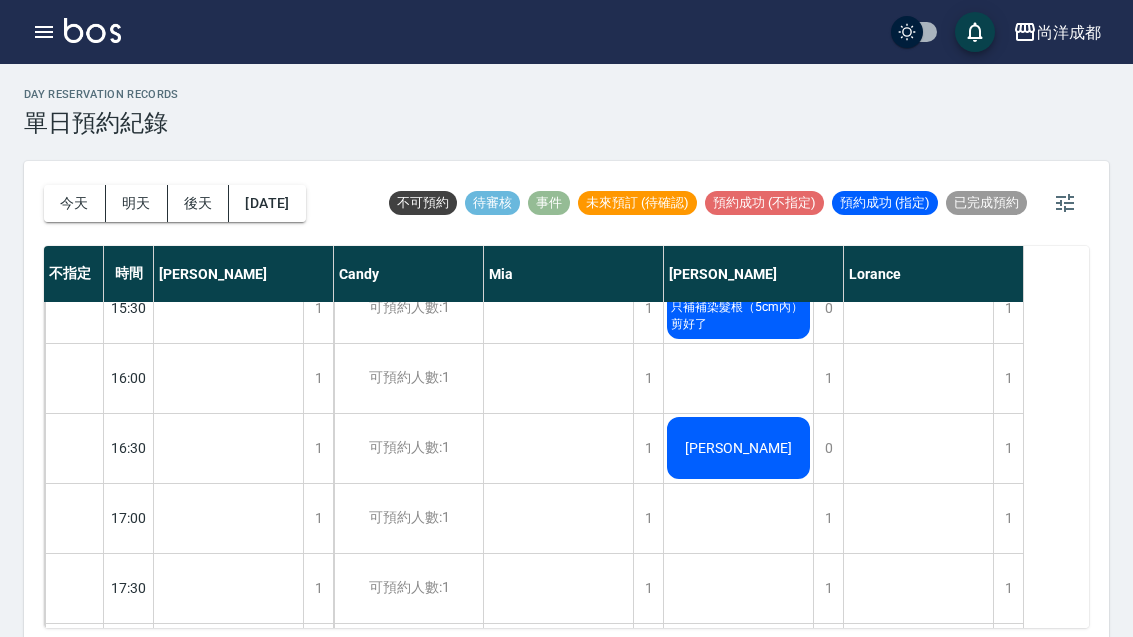 click on "明天" at bounding box center [137, 203] 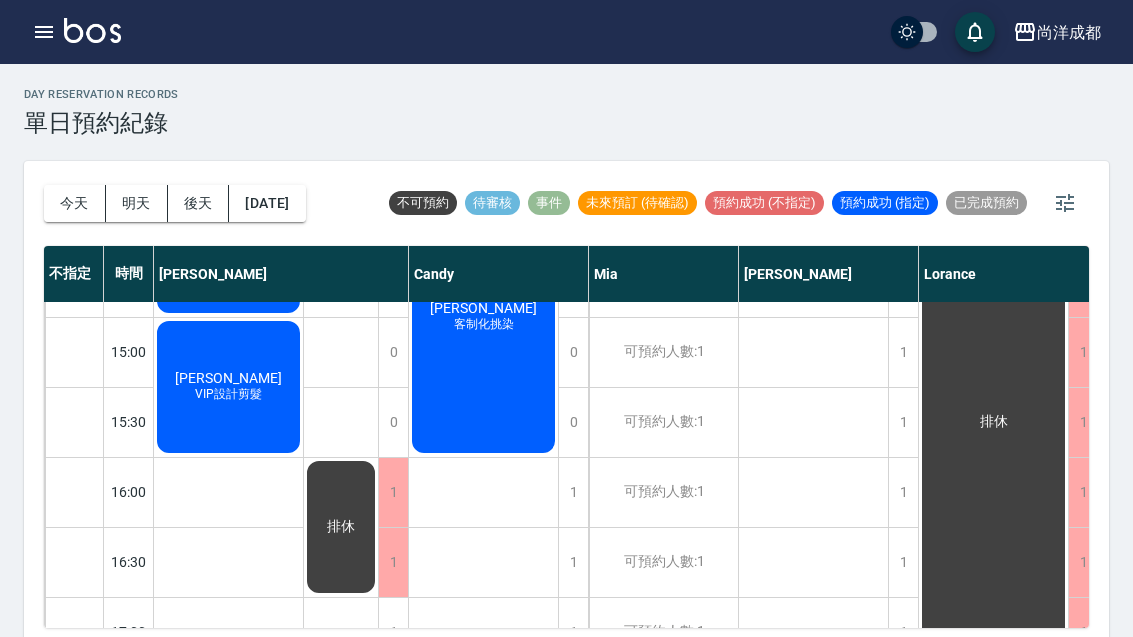 scroll, scrollTop: 687, scrollLeft: 0, axis: vertical 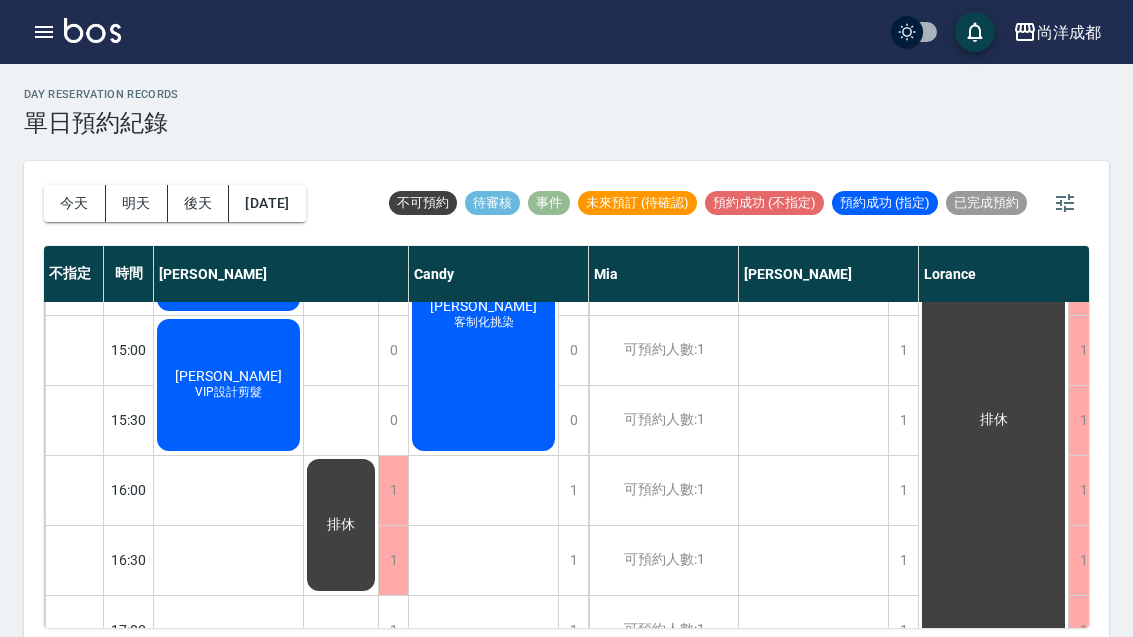click on "可預約人數:1" at bounding box center (663, 490) 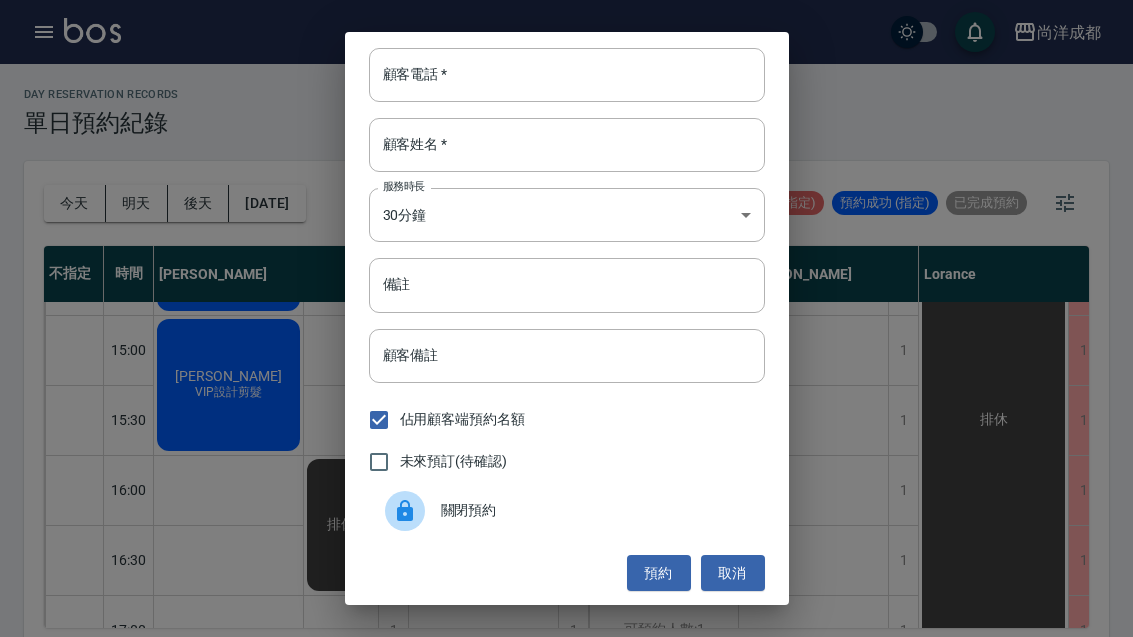 click on "顧客姓名   *" at bounding box center (567, 145) 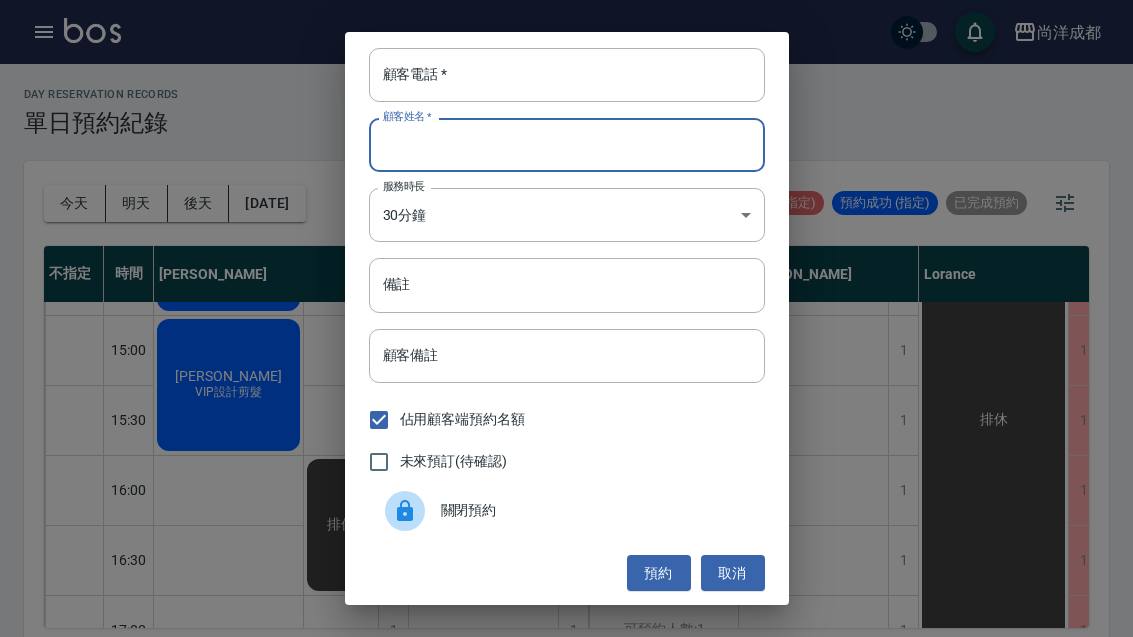 click on "顧客電話   *" at bounding box center [567, 75] 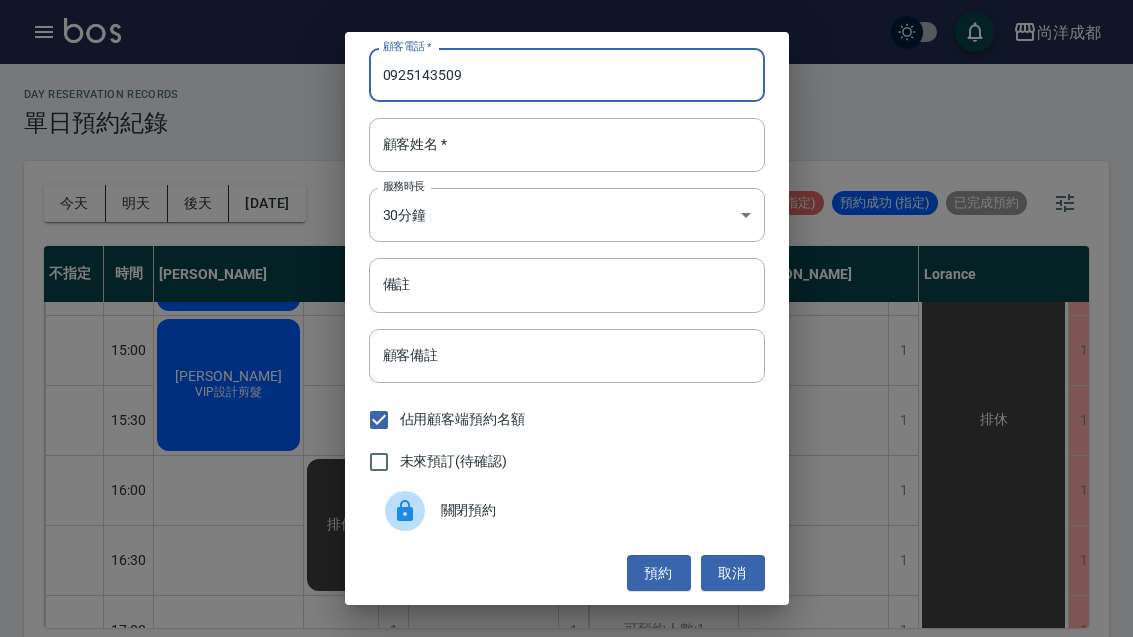 type on "0925143509" 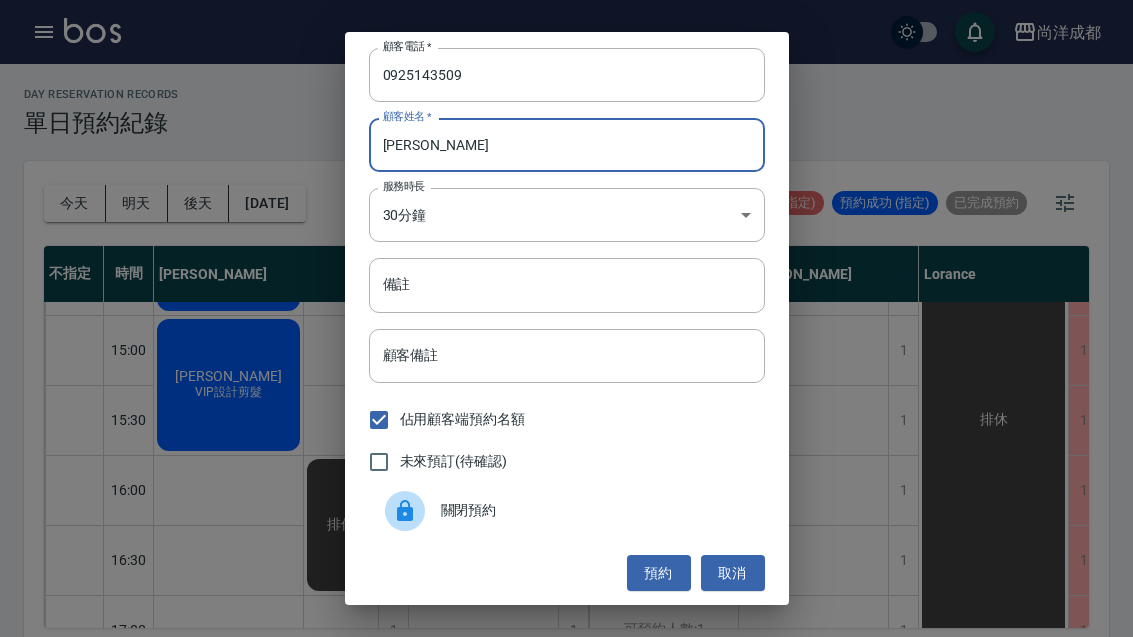 type on "[PERSON_NAME]" 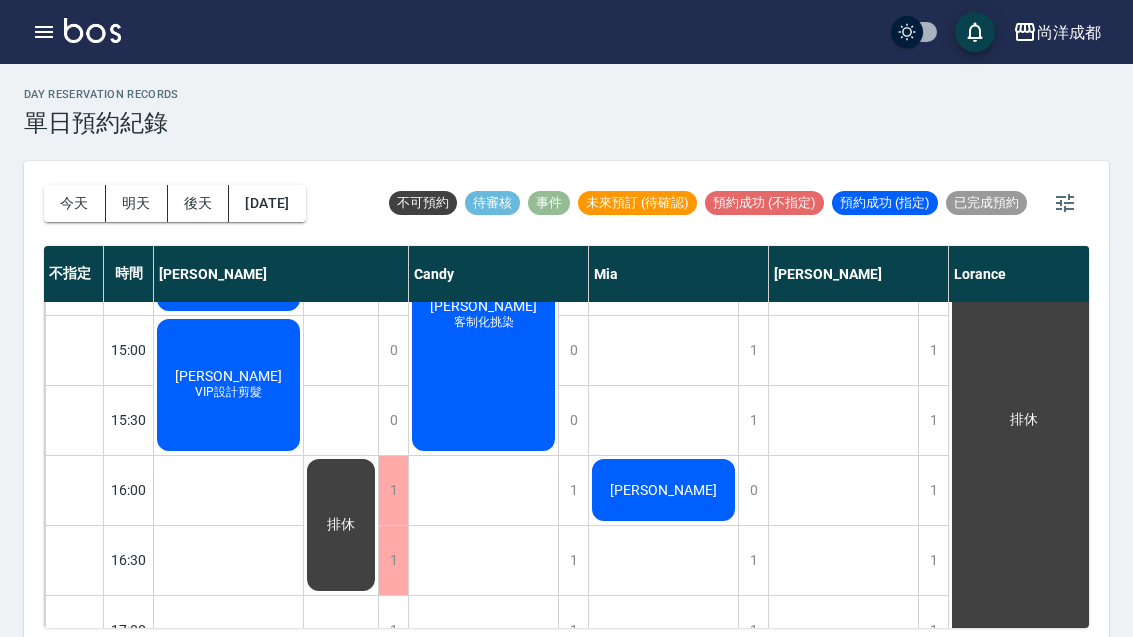 click on "[PERSON_NAME]" at bounding box center [228, 96] 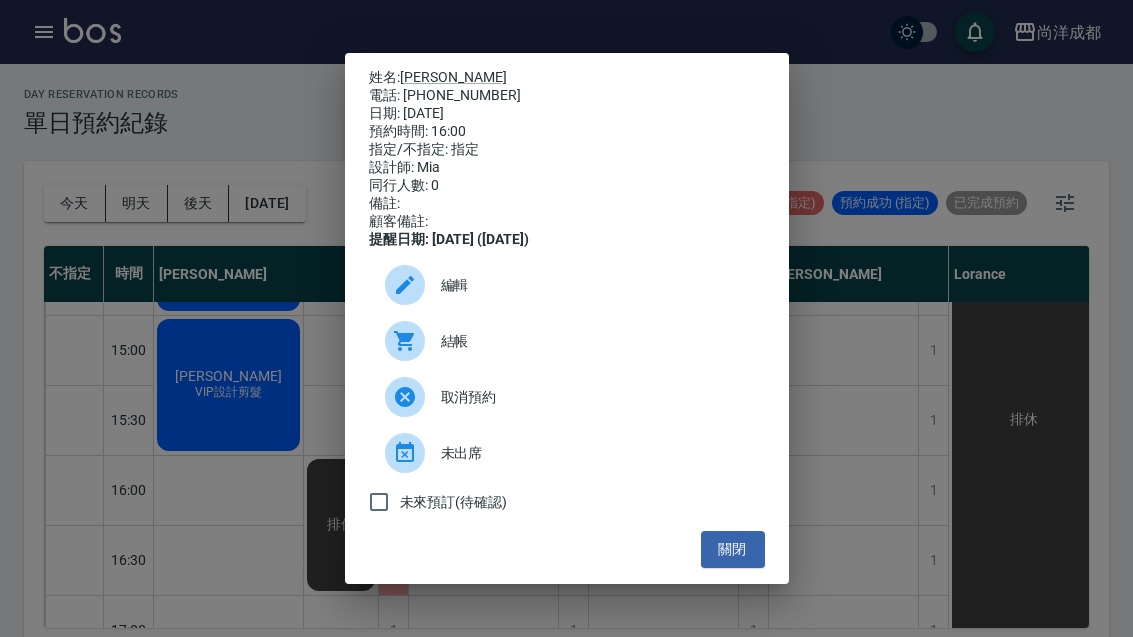 click at bounding box center [405, 285] 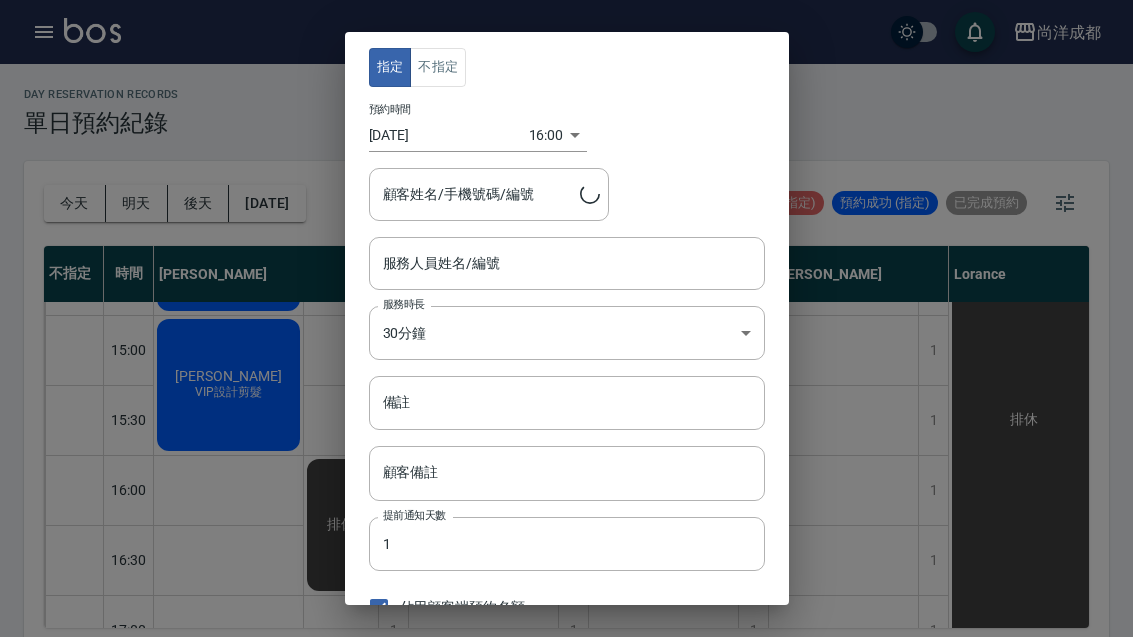 type on "Mia-04" 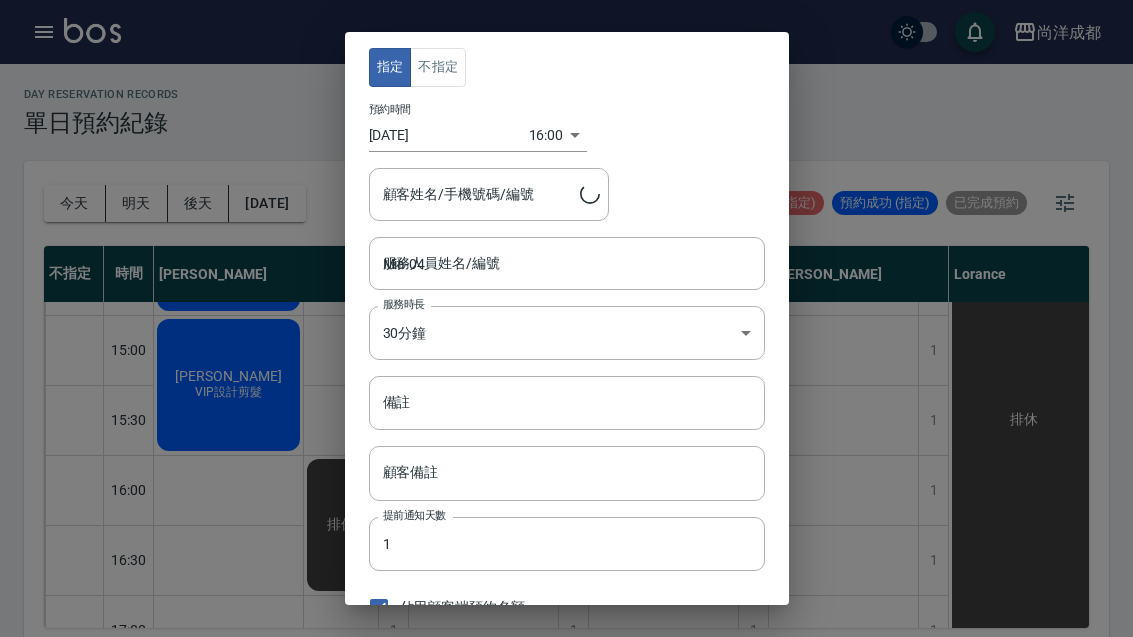 type on "洪/0925143509" 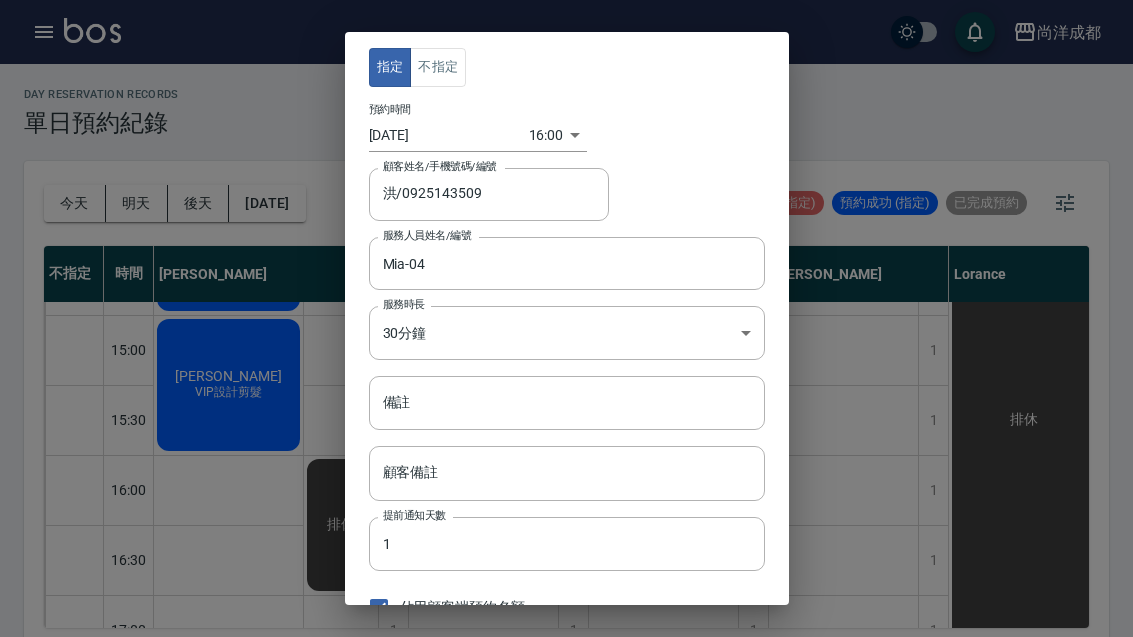 click on "備註" at bounding box center [567, 403] 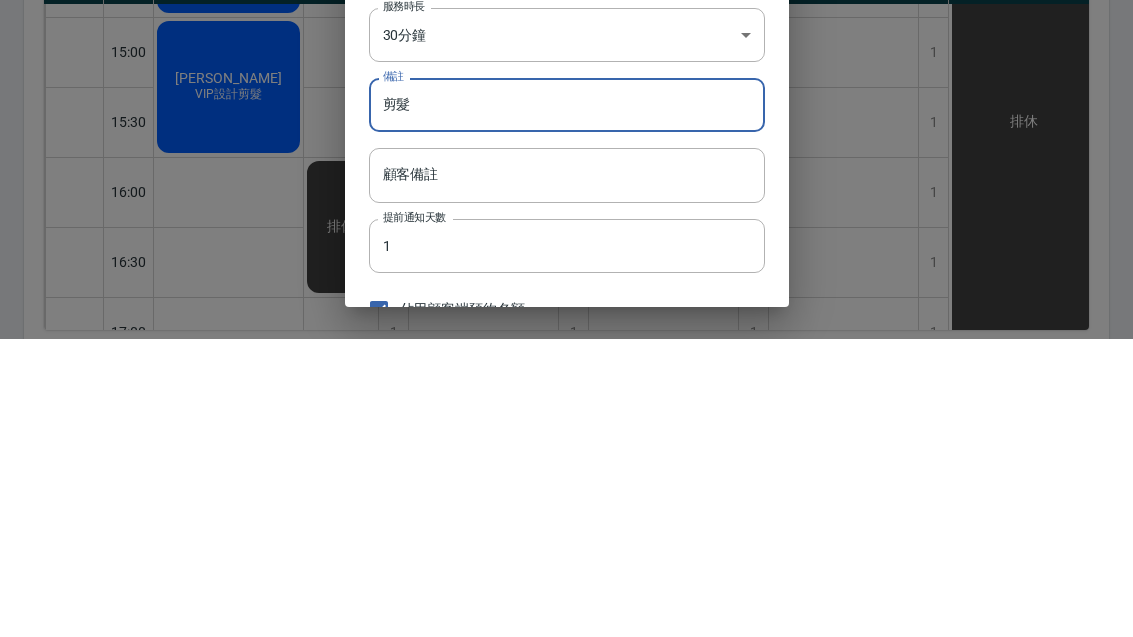 scroll, scrollTop: 69, scrollLeft: 0, axis: vertical 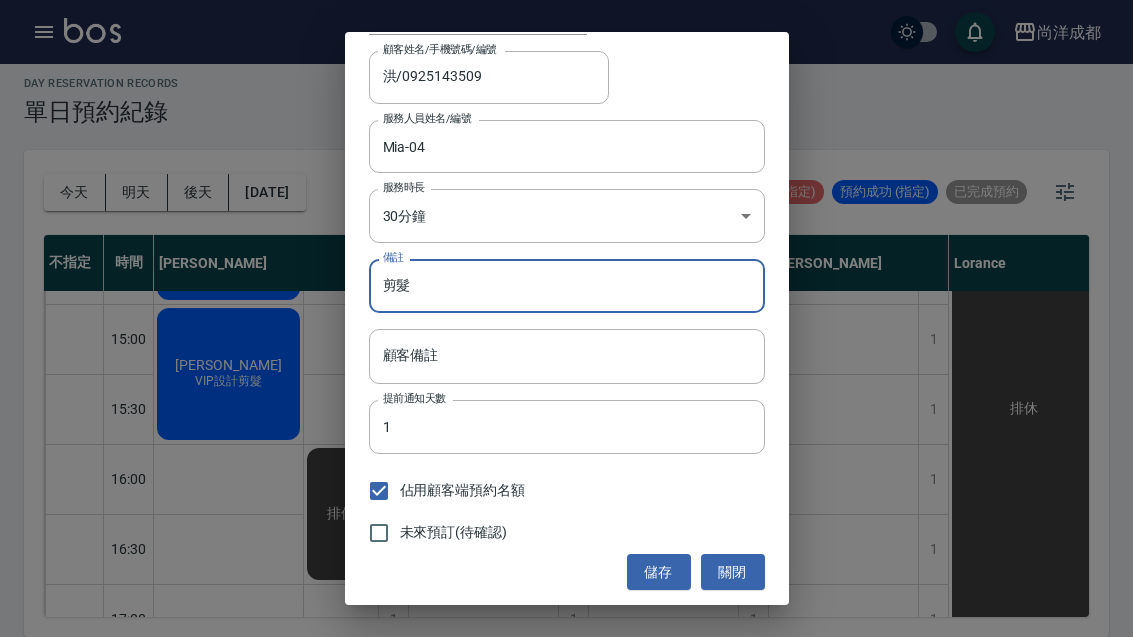 type on "剪髮" 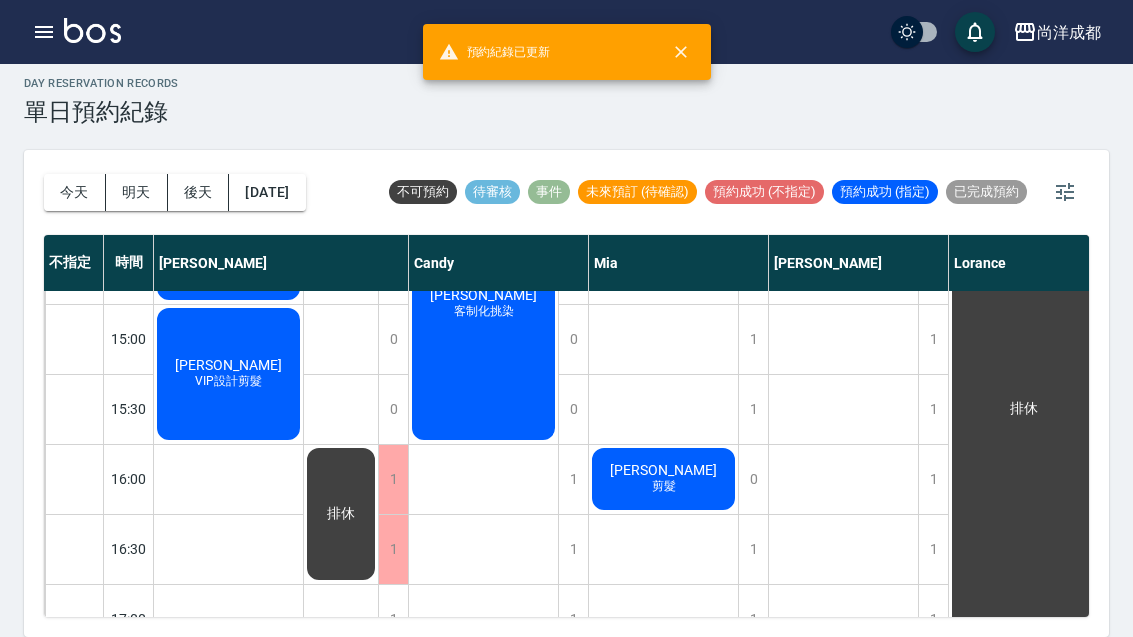 click on "[DATE]" at bounding box center (267, 192) 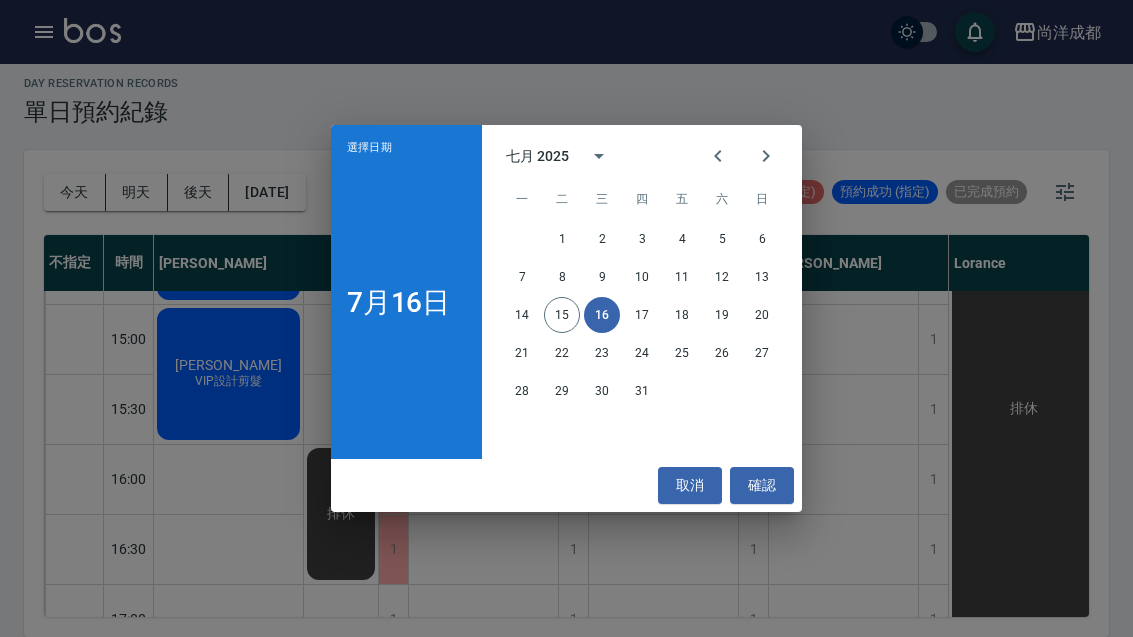 click on "18" at bounding box center (682, 315) 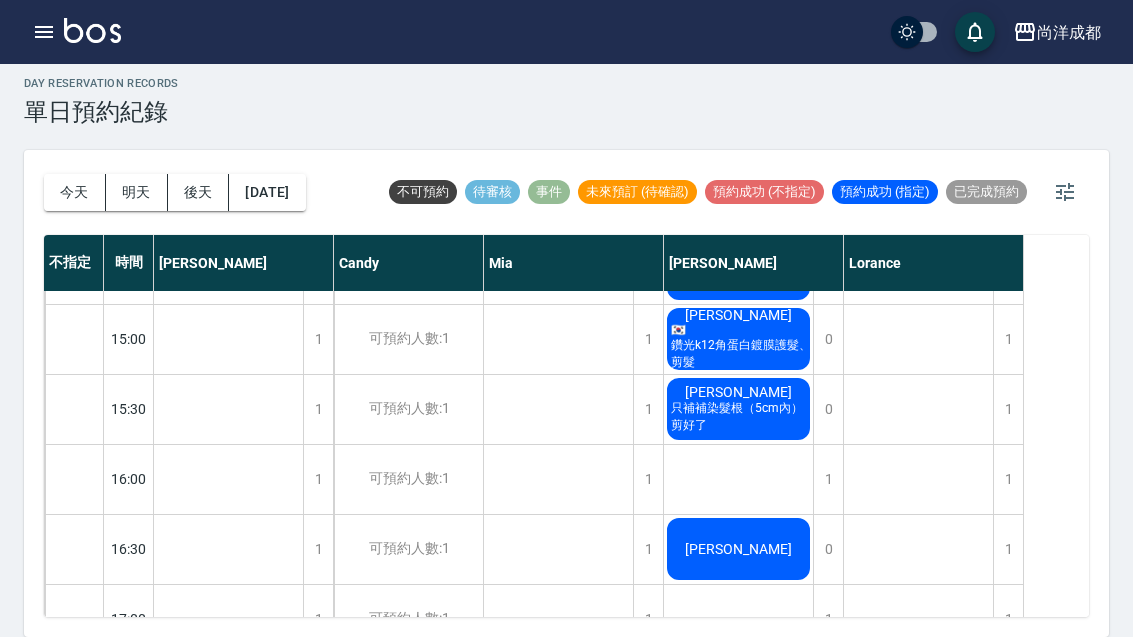 click on "[PERSON_NAME]" at bounding box center [228, 847] 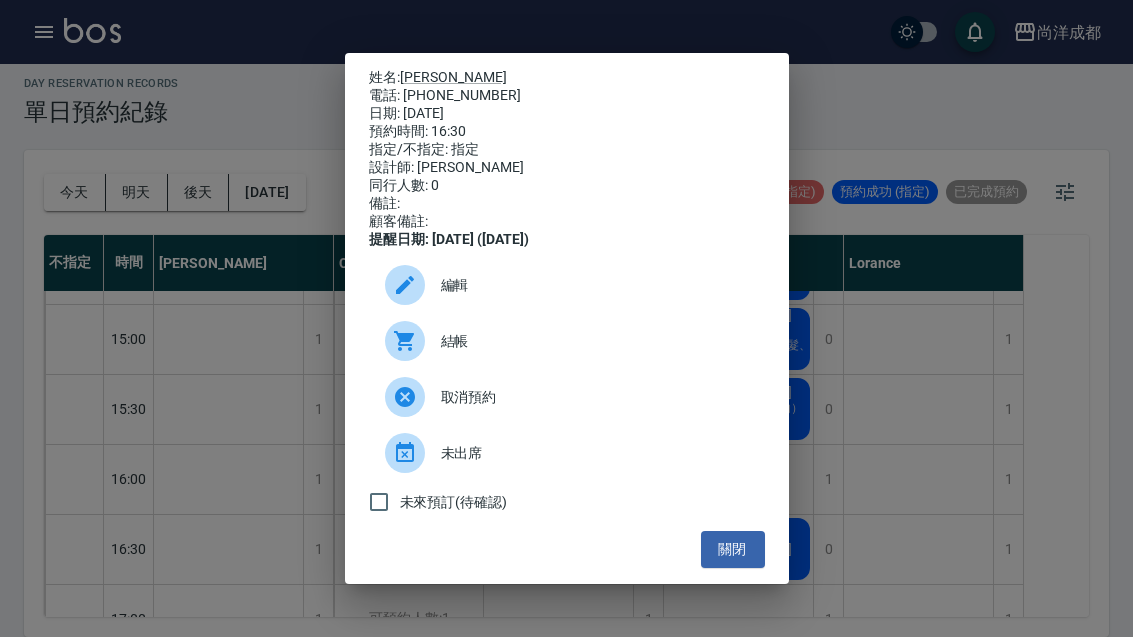 click on "編輯" at bounding box center (595, 285) 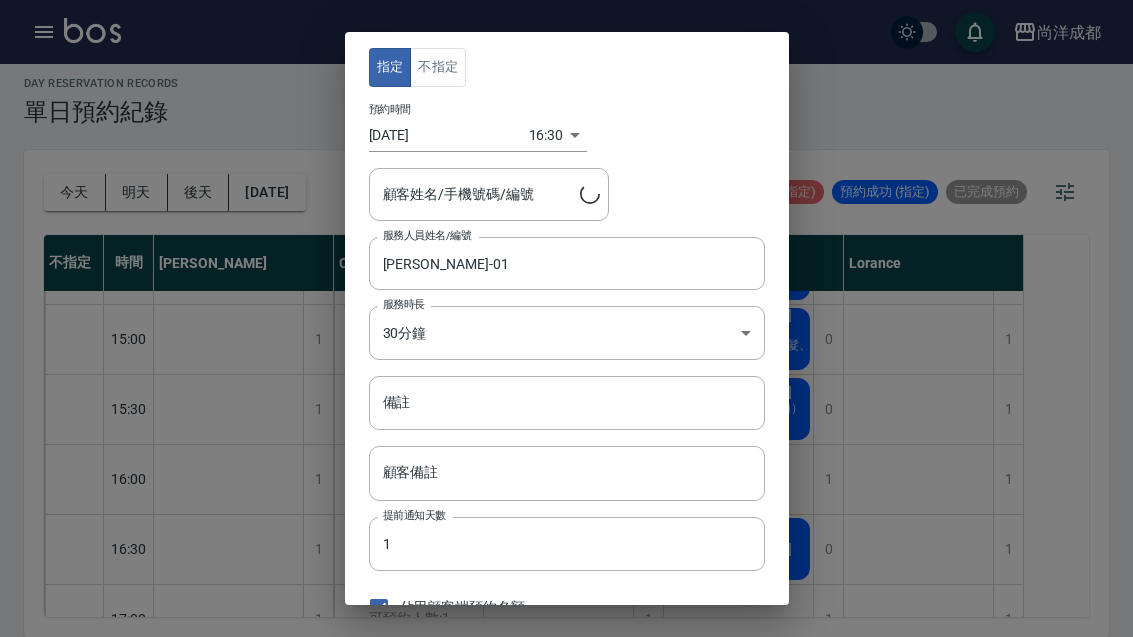 type on "[PERSON_NAME]/0912099339/" 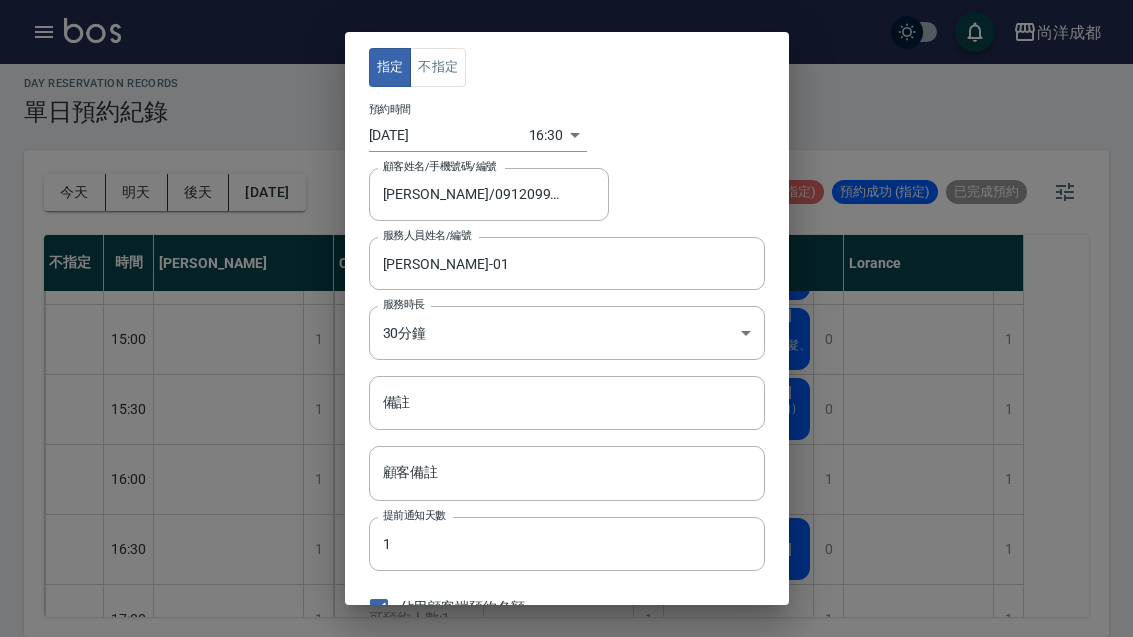 click on "備註" at bounding box center (567, 403) 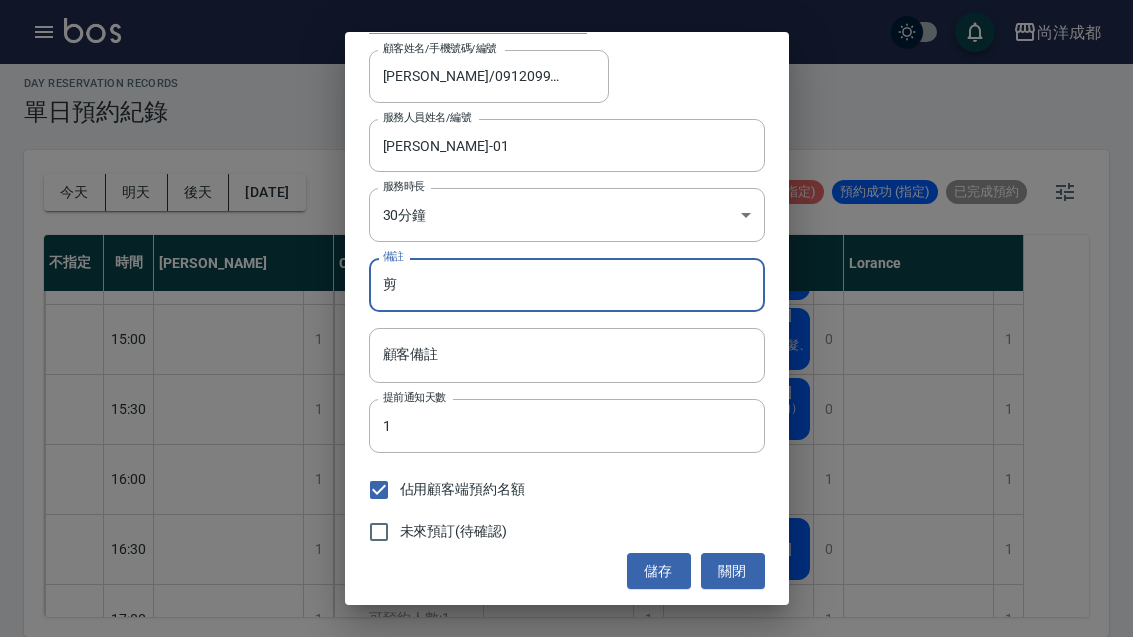 scroll, scrollTop: 117, scrollLeft: 0, axis: vertical 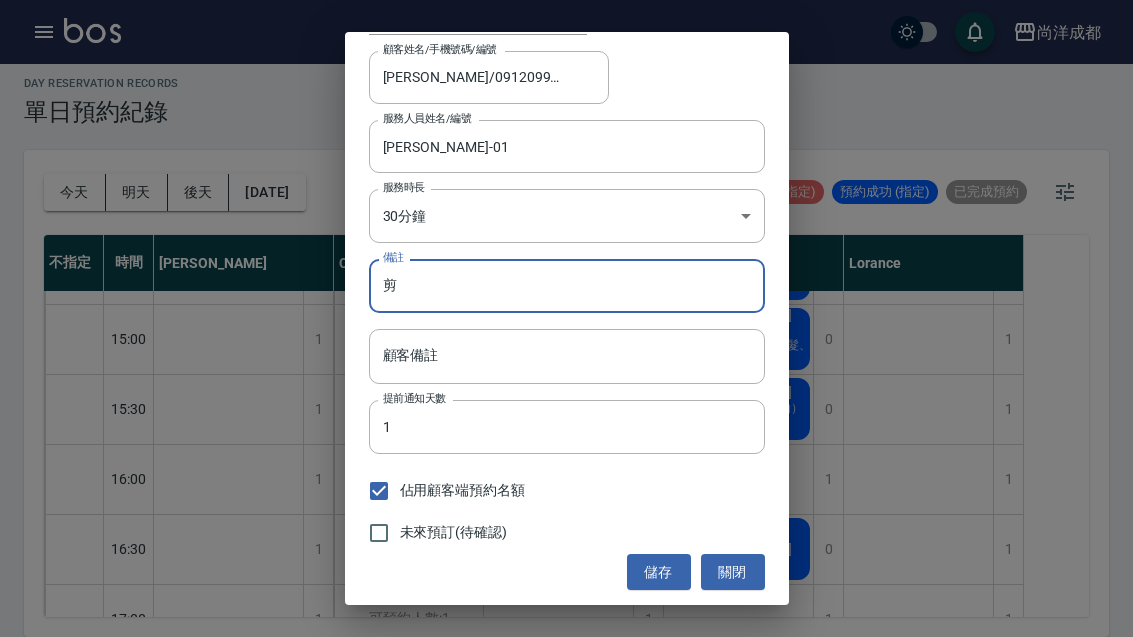 type on "剪" 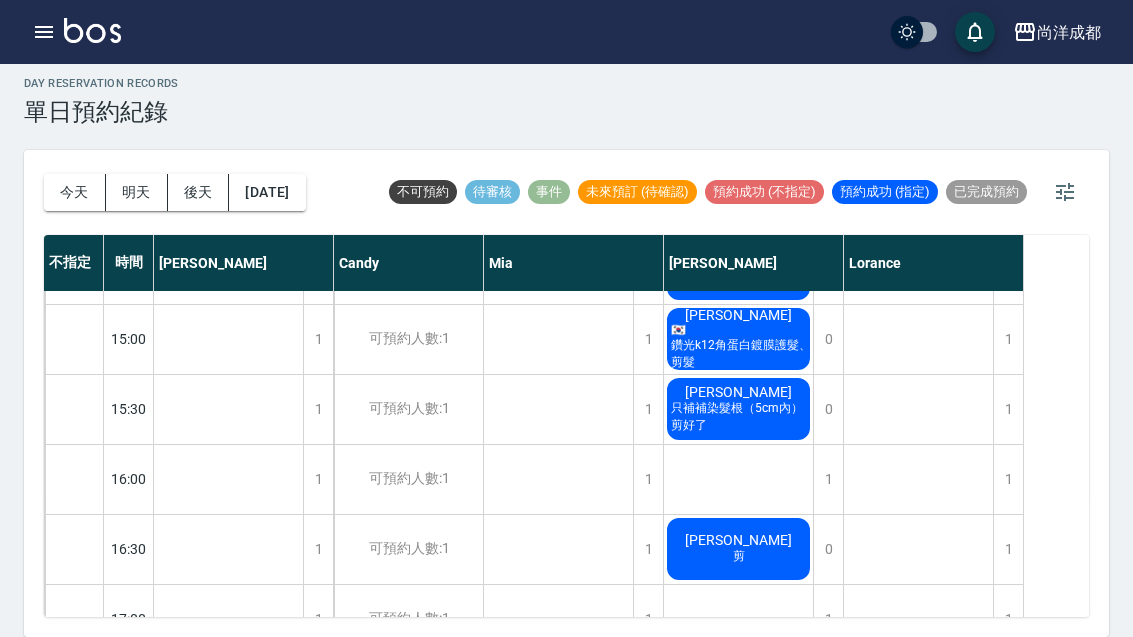 click on "明天" at bounding box center (137, 192) 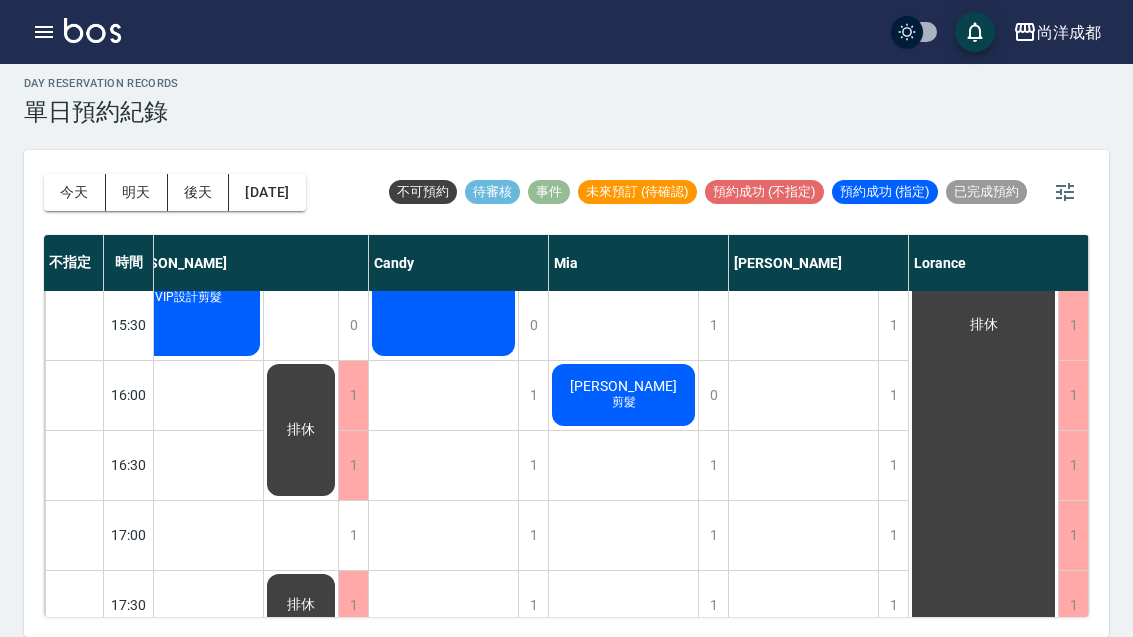 click on "[DATE] [DATE] [DATE] [DATE] 不可預約 待審核 事件 未來預訂 (待確認) 預約成功 (不指定) 預約成功 (指定) 已完成預約 不指定 時間 [PERSON_NAME] [PERSON_NAME] 10:00 10:30 11:00 11:30 12:00 12:30 13:00 13:30 14:00 14:30 15:00 15:30 16:00 16:30 17:00 17:30 18:00 18:30 19:00 19:30 20:00 1 1 1 1 1 1 0 0 0 0 0 0 1 1 1 1 0 0 0 0 0 [PERSON_NAME] 精緻剪髮 [PERSON_NAME] VIP設計剪髮 [PERSON_NAME] VIP設計剪髮 [PERSON_NAME] VIP設計剪髮 [PERSON_NAME] VIP設計剪髮 周特 VIP設計剪髮 排休 排休 排休 1 1 1 1 1 1 1 1 0 0 0 0 1 1 1 1 1 1 1 1 1 [PERSON_NAME] 客制化挑染 1 1 1 1 1 1 1 1 1 1 1 1 0 1 1 1 1 1 1 1 1 洪 剪髮 1 1 0 1 1 1 1 1 1 1 1 1 1 1 1 1 1 1 0 1 1 [PERSON_NAME] 補髮根鍍膜 何知一 男生燙髮 [PERSON_NAME] 剪髮 [PERSON_NAME] 洗剪 1 1 1 1 1 1 1 1 1 1 1 1 1 1 1 1 1 1 1 1 1 排休" at bounding box center (566, 393) 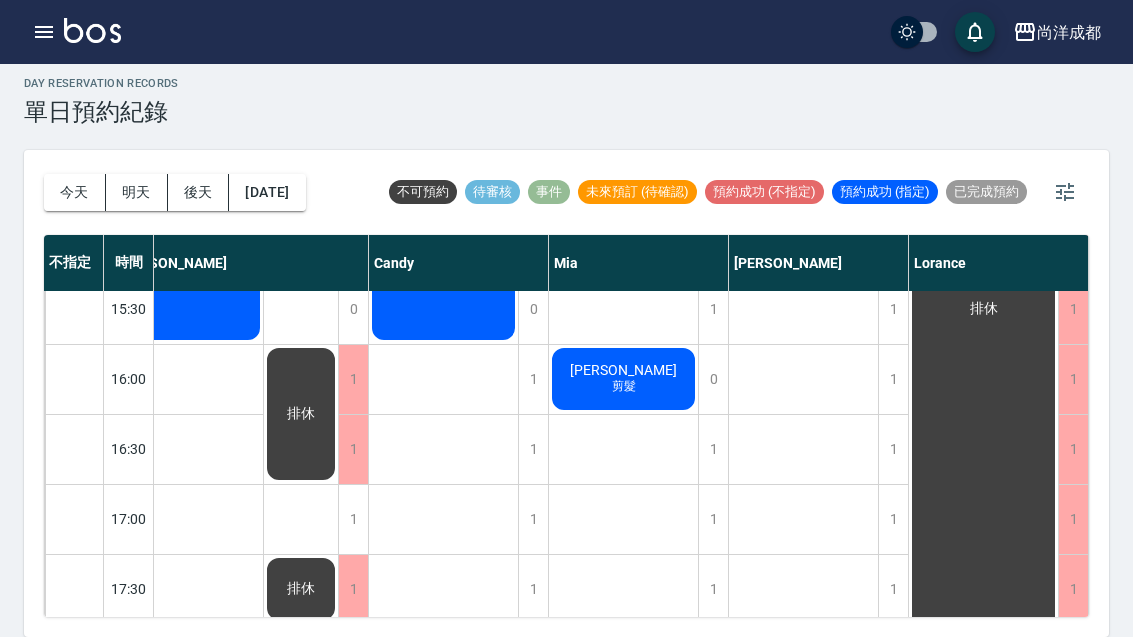 click on "[DATE] [DATE] [DATE] [DATE] 不可預約 待審核 事件 未來預訂 (待確認) 預約成功 (不指定) 預約成功 (指定) 已完成預約 不指定 時間 [PERSON_NAME] [PERSON_NAME] 10:00 10:30 11:00 11:30 12:00 12:30 13:00 13:30 14:00 14:30 15:00 15:30 16:00 16:30 17:00 17:30 18:00 18:30 19:00 19:30 20:00 1 1 1 1 1 1 0 0 0 0 0 0 1 1 1 1 0 0 0 0 0 [PERSON_NAME] 精緻剪髮 [PERSON_NAME] VIP設計剪髮 [PERSON_NAME] VIP設計剪髮 [PERSON_NAME] VIP設計剪髮 [PERSON_NAME] VIP設計剪髮 周特 VIP設計剪髮 排休 排休 排休 1 1 1 1 1 1 1 1 0 0 0 0 1 1 1 1 1 1 1 1 1 [PERSON_NAME] 客制化挑染 1 1 1 1 1 1 1 1 1 1 1 1 0 1 1 1 1 1 1 1 1 洪 剪髮 1 1 0 1 1 1 1 1 1 1 1 1 1 1 1 1 1 1 0 1 1 [PERSON_NAME] 補髮根鍍膜 何知一 男生燙髮 [PERSON_NAME] 剪髮 [PERSON_NAME] 洗剪 1 1 1 1 1 1 1 1 1 1 1 1 1 1 1 1 1 1 1 1 1 排休" at bounding box center (566, 393) 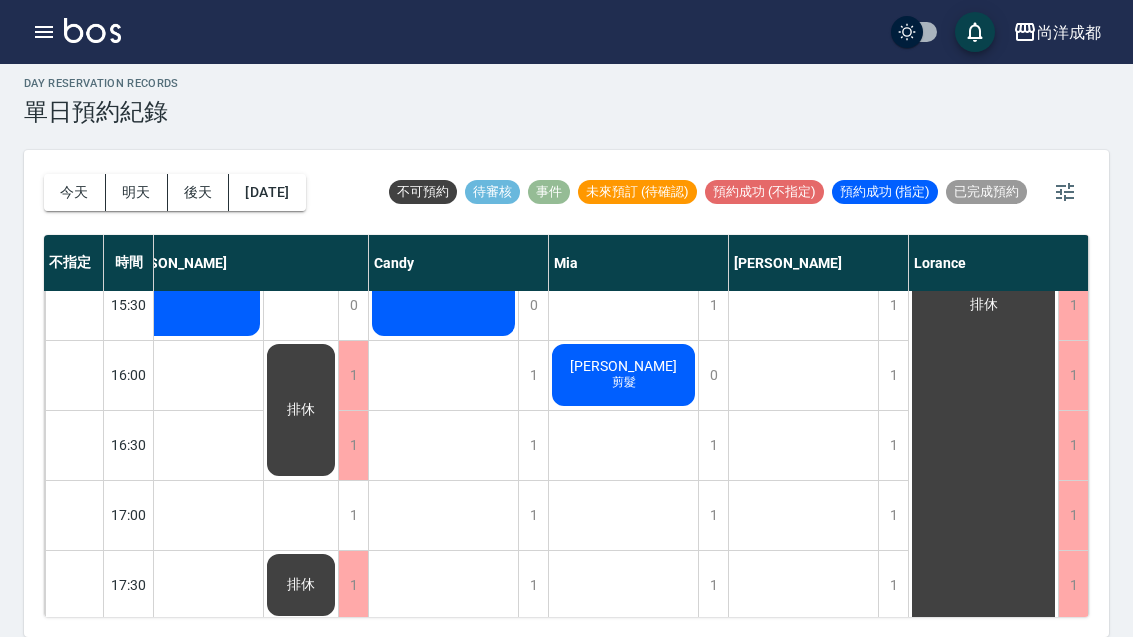 scroll, scrollTop: 792, scrollLeft: 40, axis: both 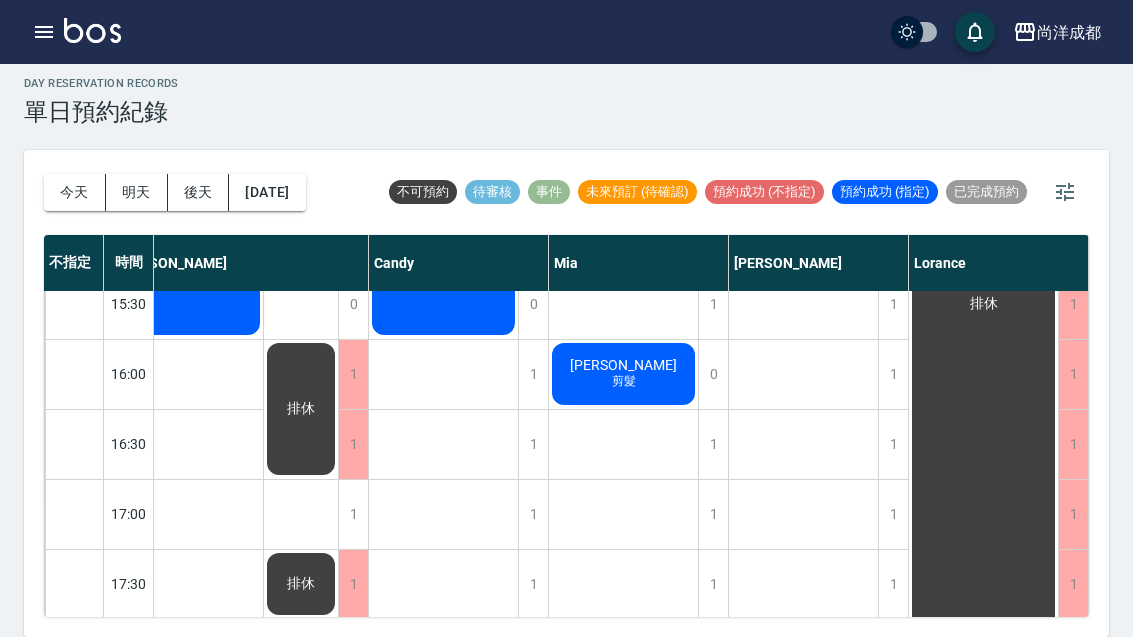 click on "今天" at bounding box center [75, 192] 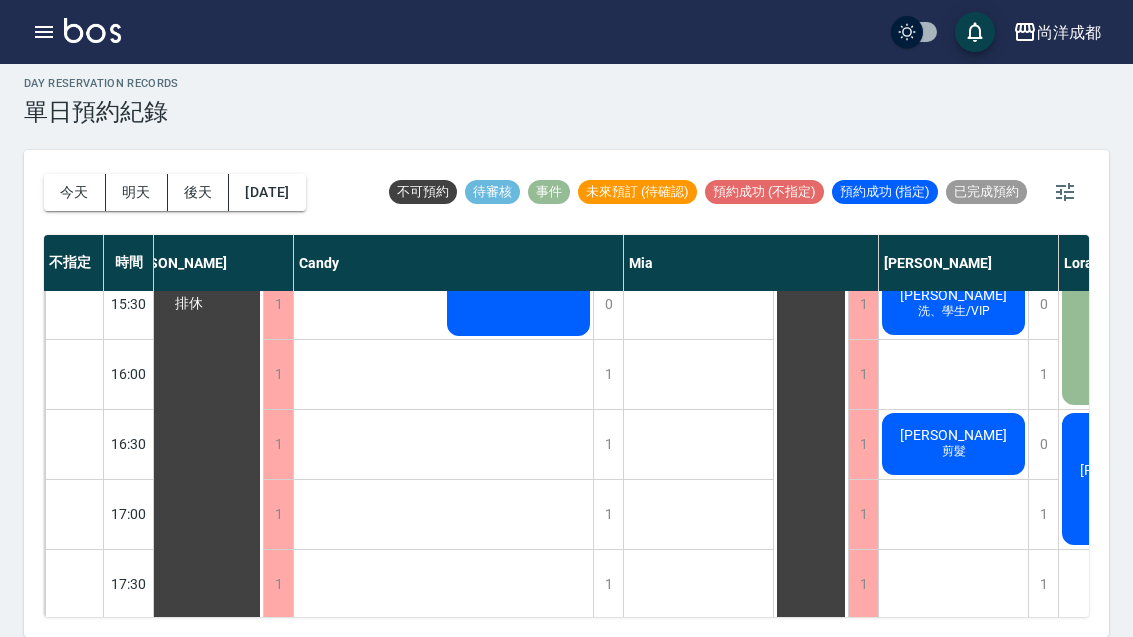 click on "今天" at bounding box center [75, 192] 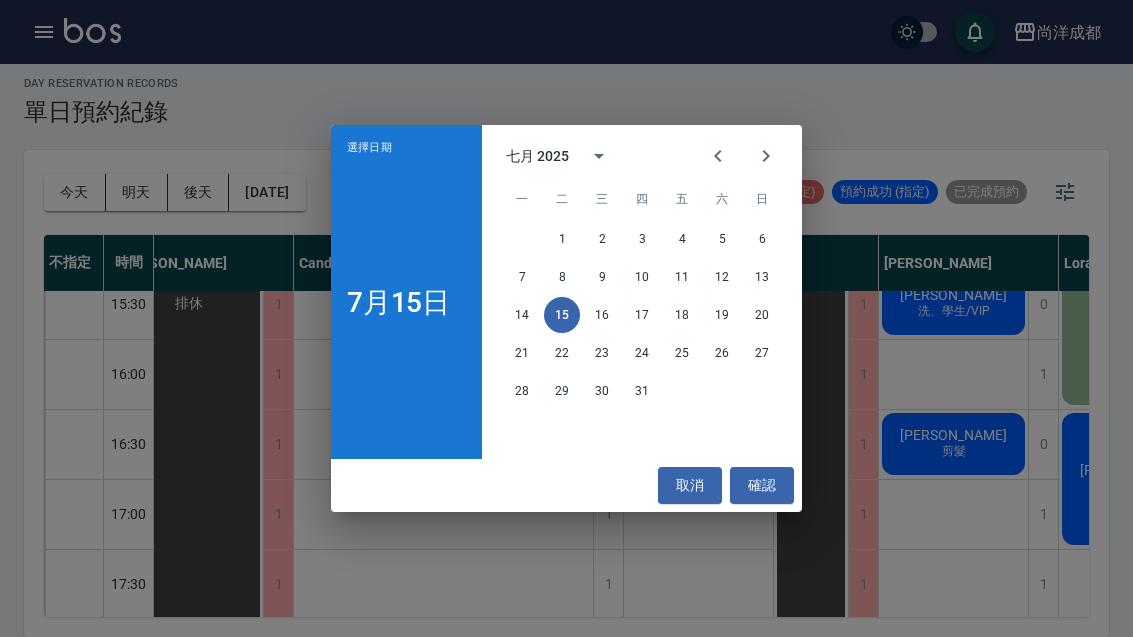 click on "16" at bounding box center (602, 315) 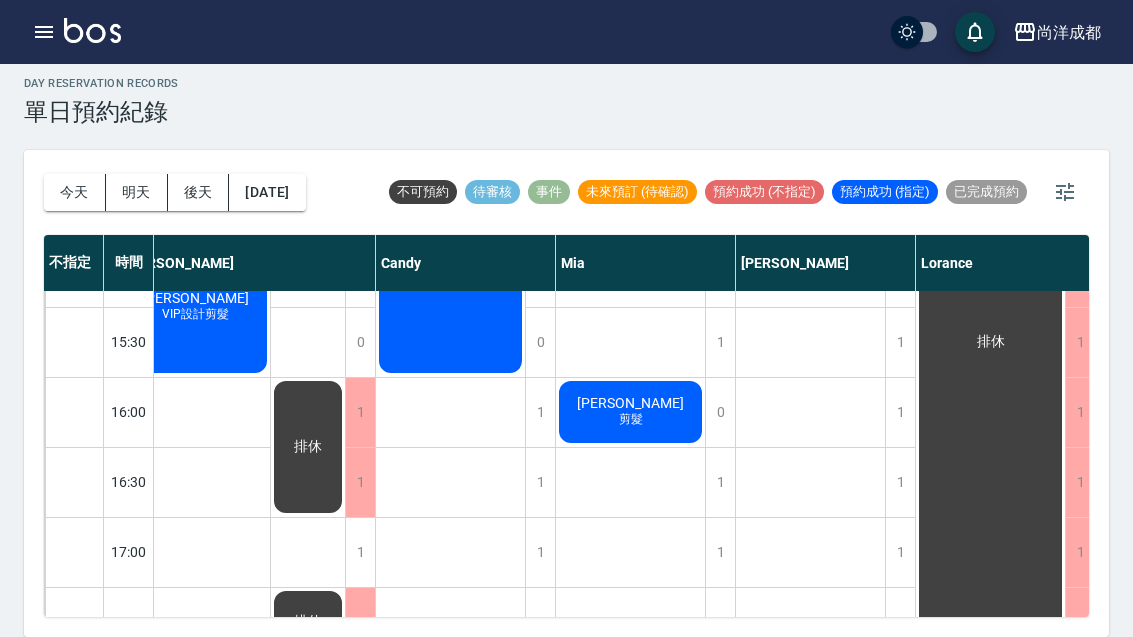 scroll, scrollTop: 740, scrollLeft: 28, axis: both 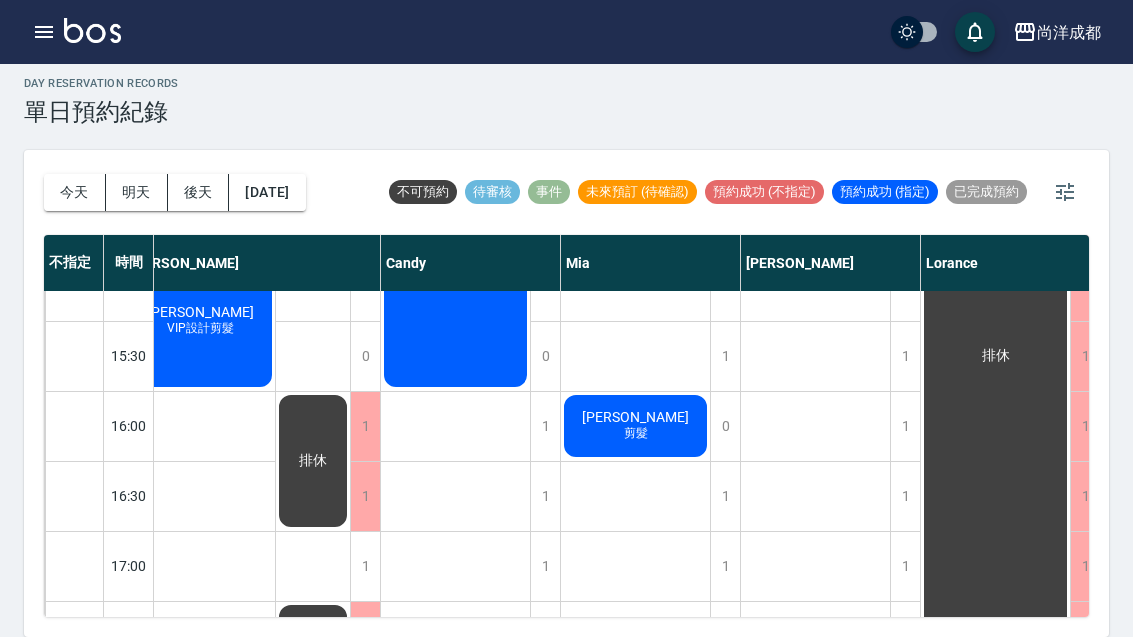 click on "洪 剪髮" at bounding box center [200, 41] 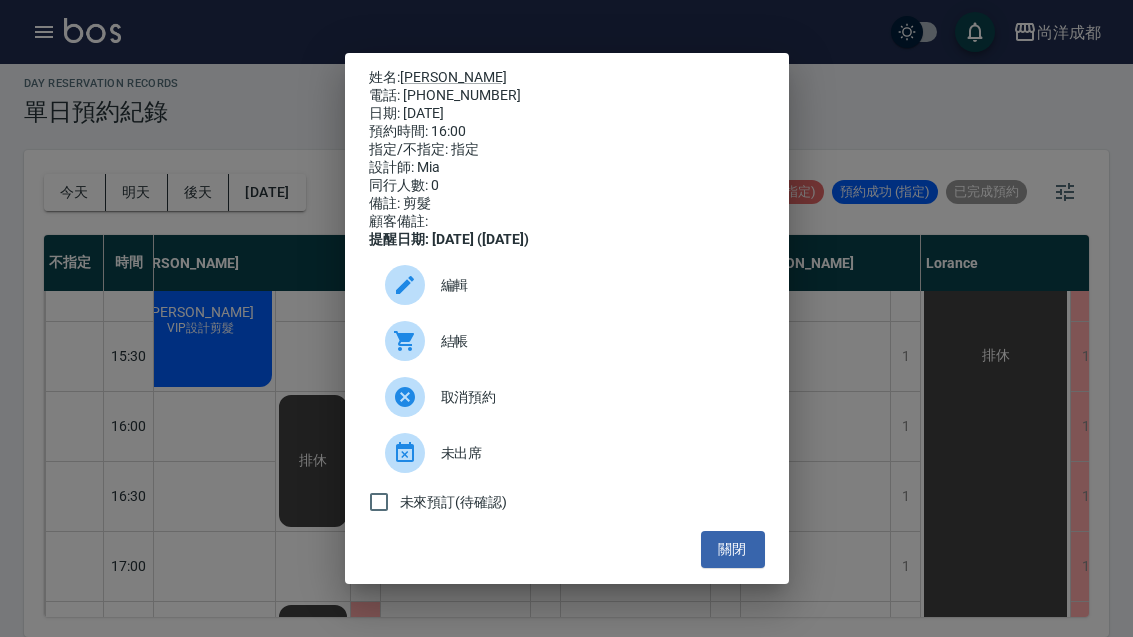 click on "[PERSON_NAME]" at bounding box center (453, 77) 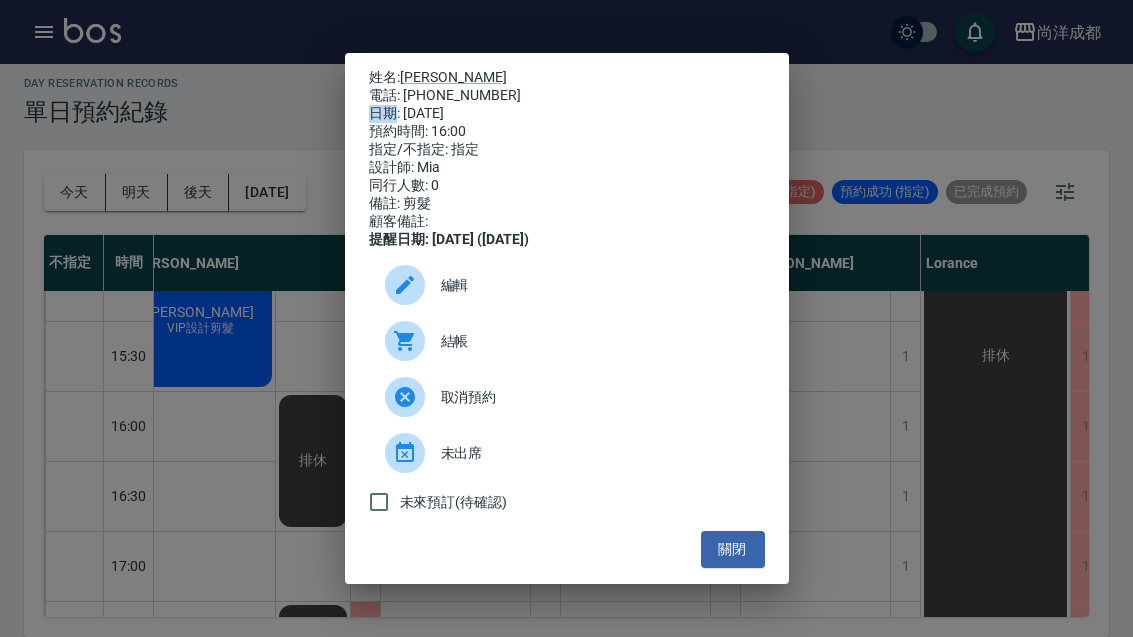 click on "預約時間: 16:00" at bounding box center [567, 132] 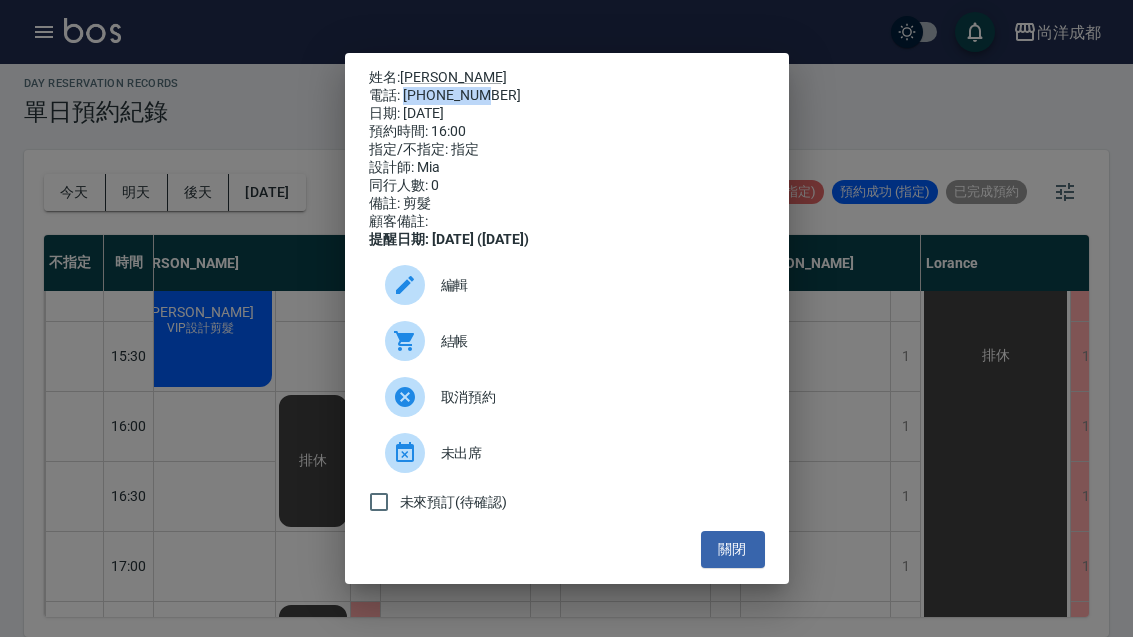copy on "0925143509" 